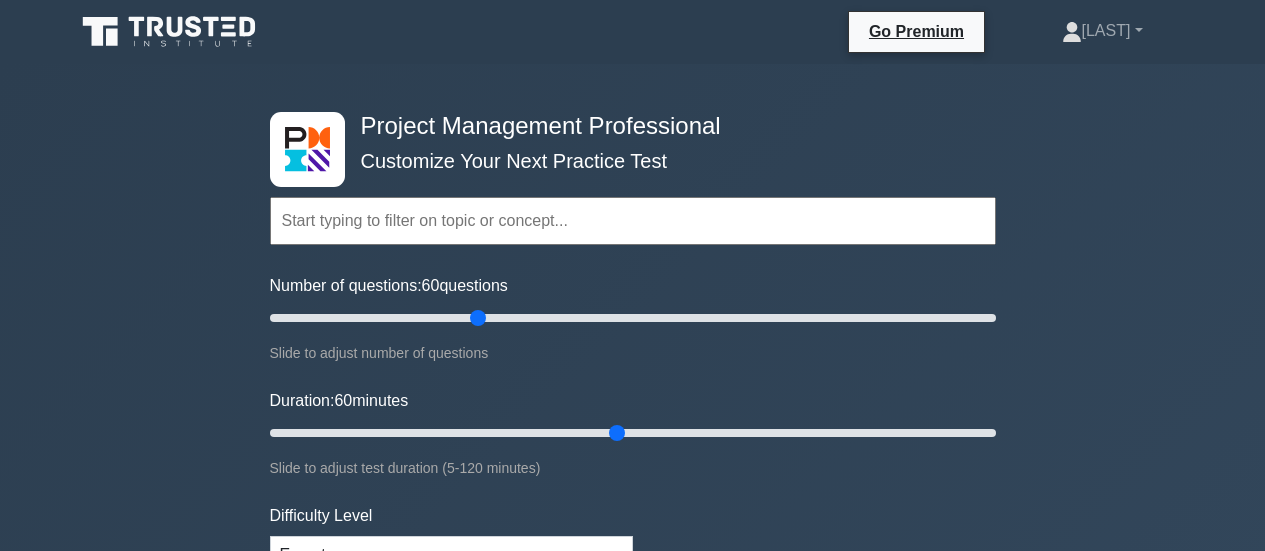 scroll, scrollTop: 200, scrollLeft: 0, axis: vertical 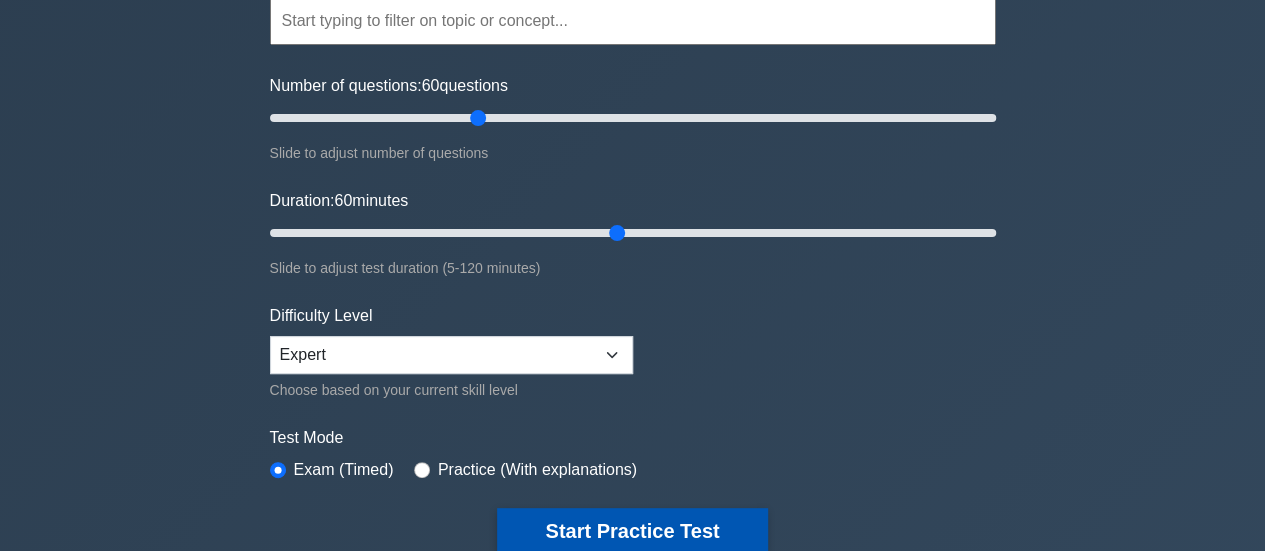 click on "Start Practice Test" at bounding box center [632, 531] 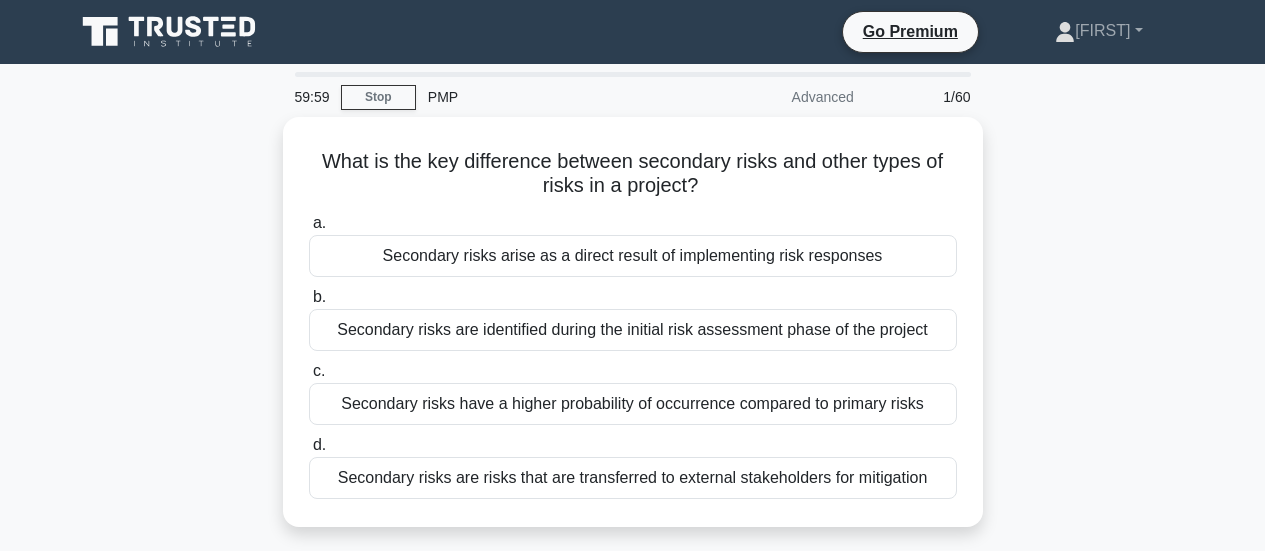 scroll, scrollTop: 0, scrollLeft: 0, axis: both 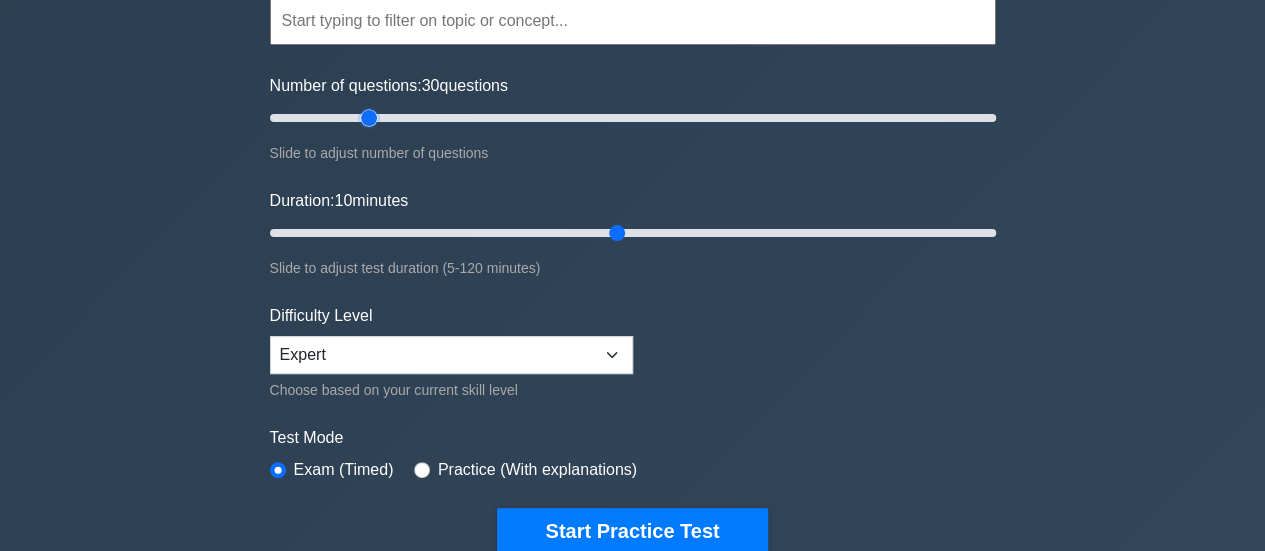 drag, startPoint x: 477, startPoint y: 115, endPoint x: 376, endPoint y: 115, distance: 101 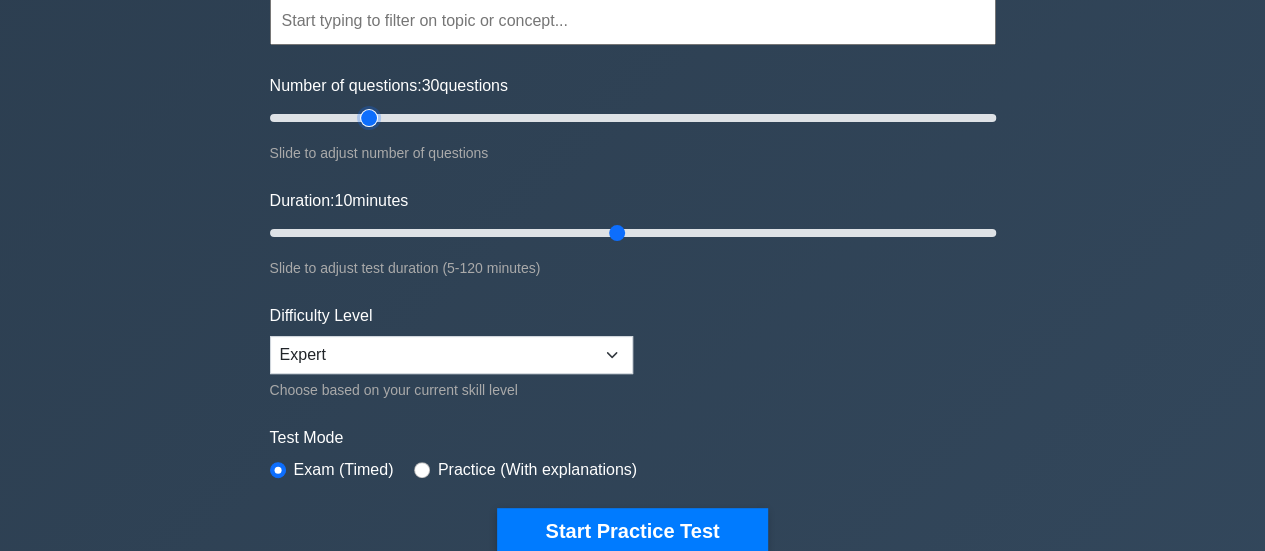 type on "30" 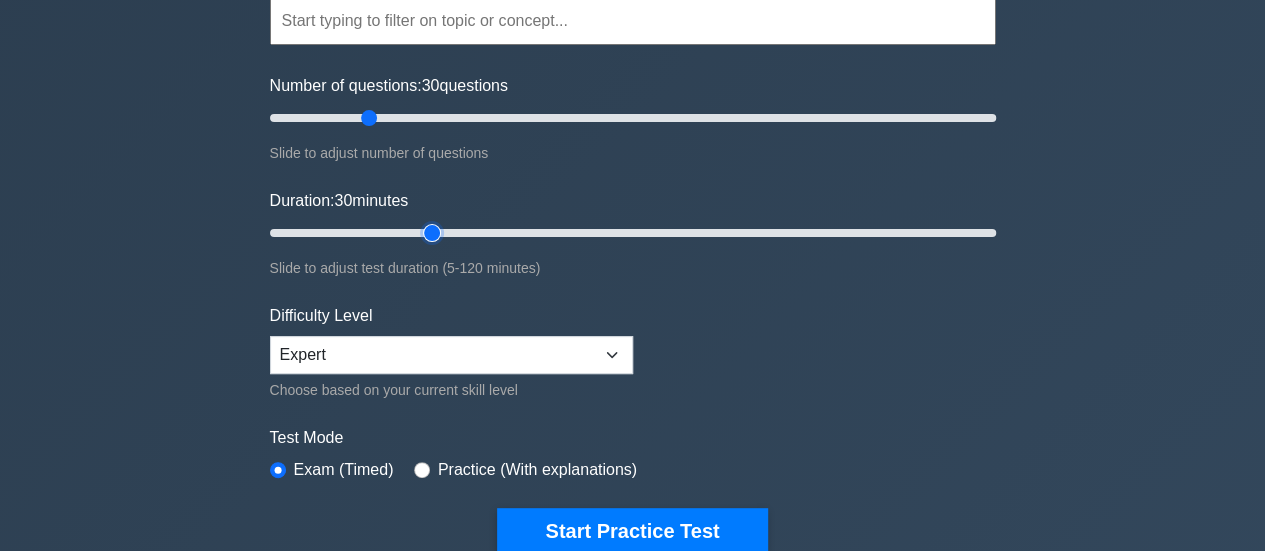 drag, startPoint x: 610, startPoint y: 229, endPoint x: 441, endPoint y: 231, distance: 169.01184 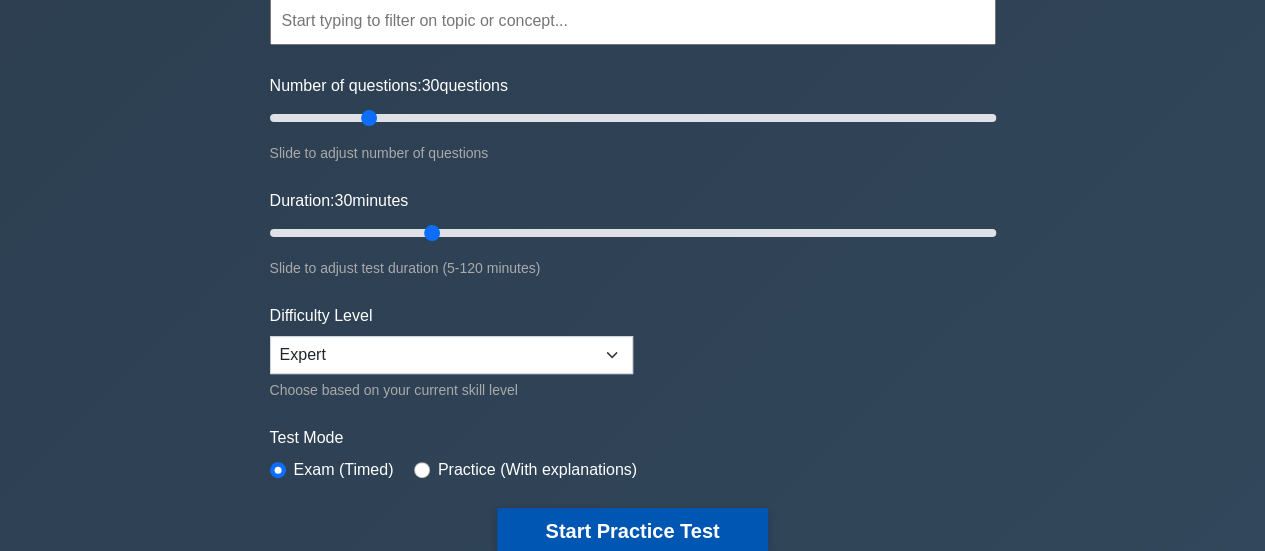 click on "Start Practice Test" at bounding box center (632, 531) 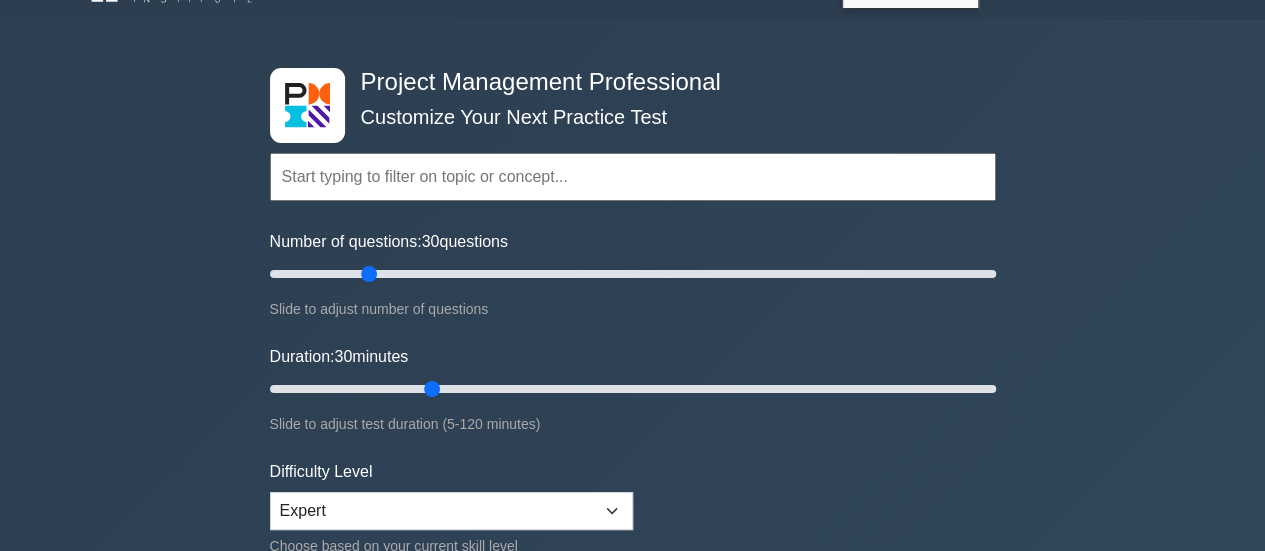 scroll, scrollTop: 0, scrollLeft: 0, axis: both 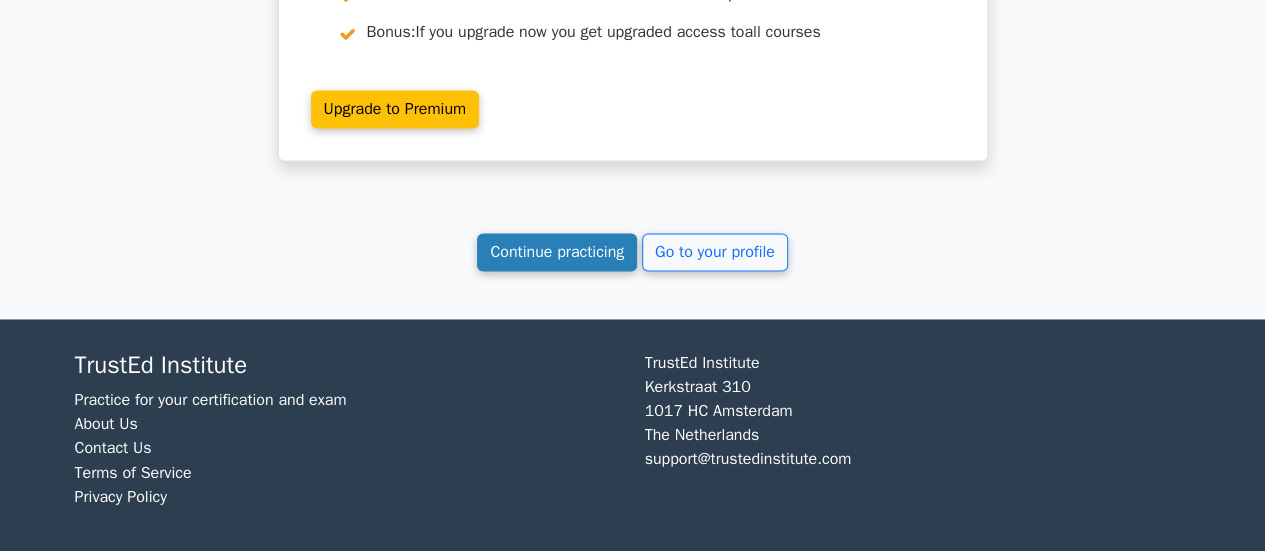 click on "Continue practicing" at bounding box center (557, 252) 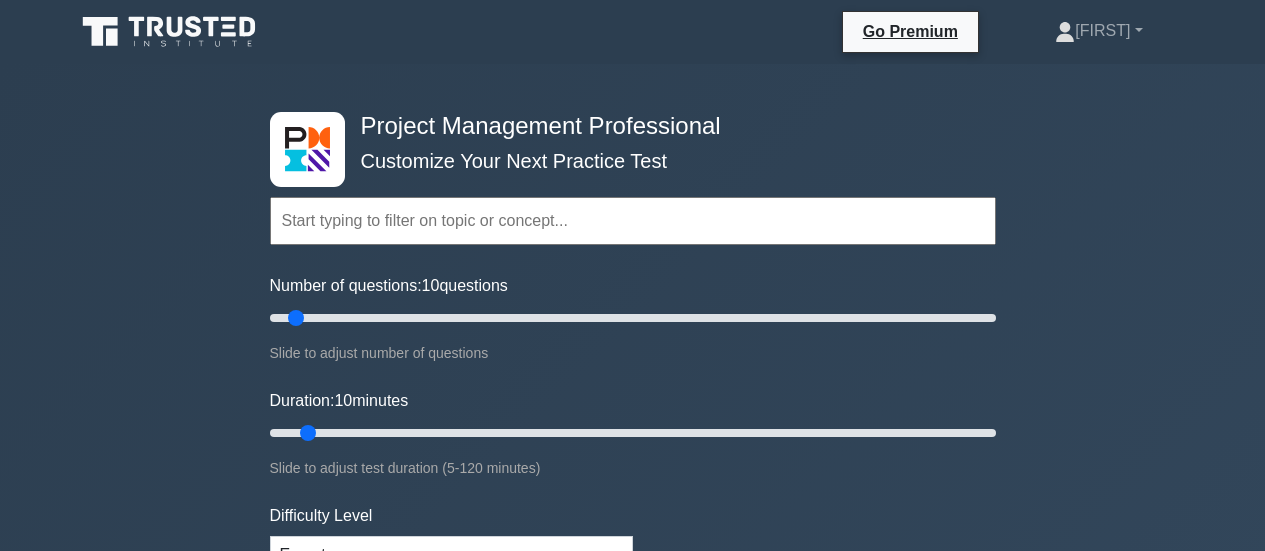 scroll, scrollTop: 0, scrollLeft: 0, axis: both 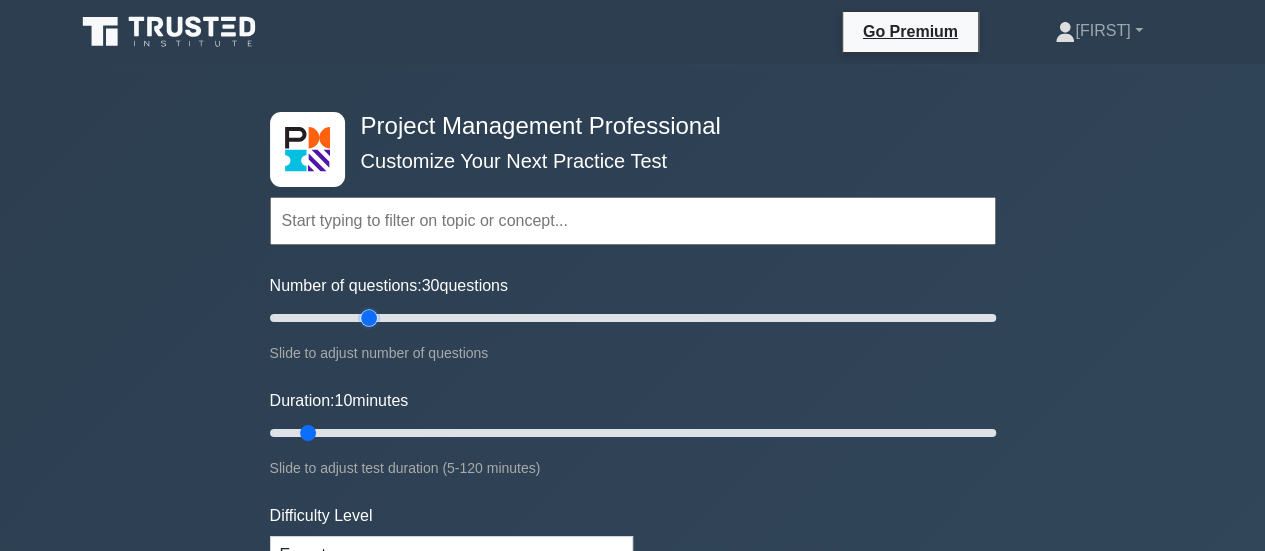 drag, startPoint x: 298, startPoint y: 316, endPoint x: 361, endPoint y: 319, distance: 63.07139 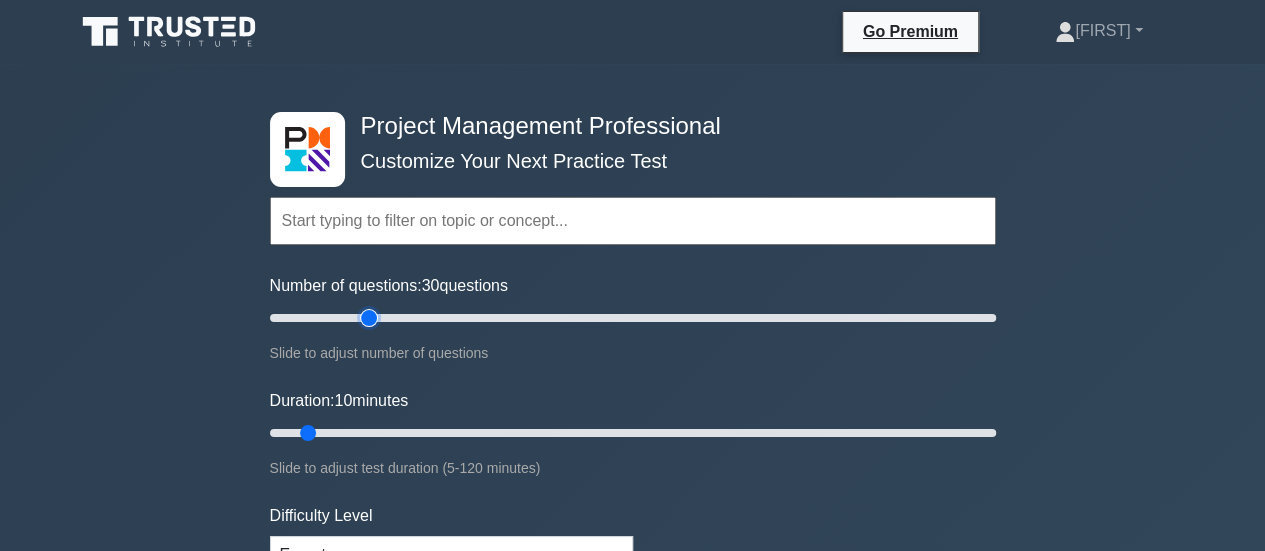 type on "30" 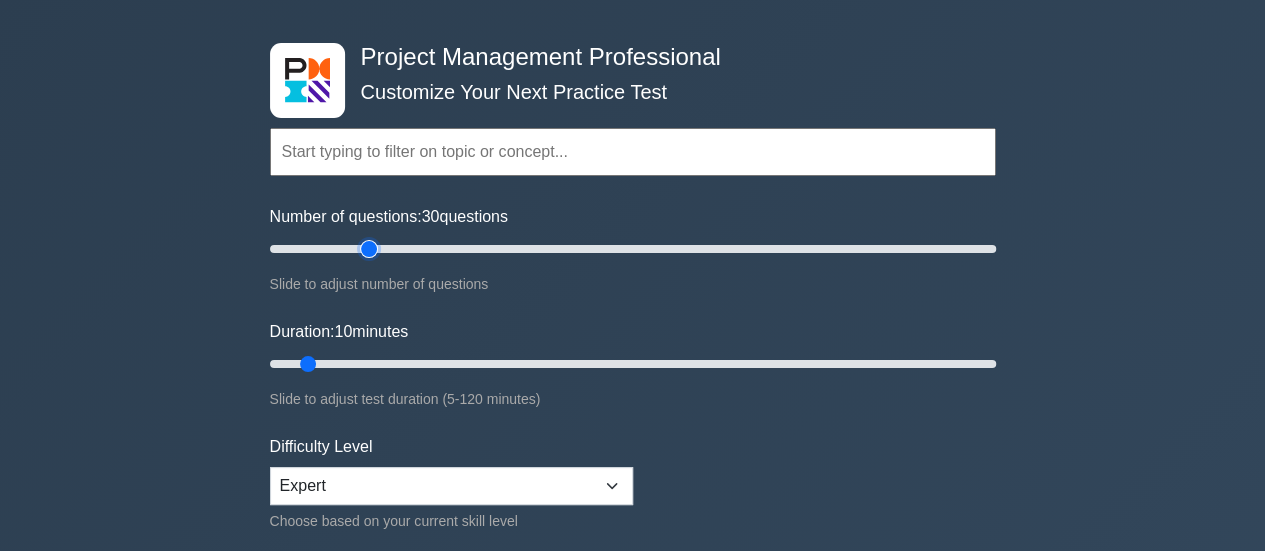 scroll, scrollTop: 100, scrollLeft: 0, axis: vertical 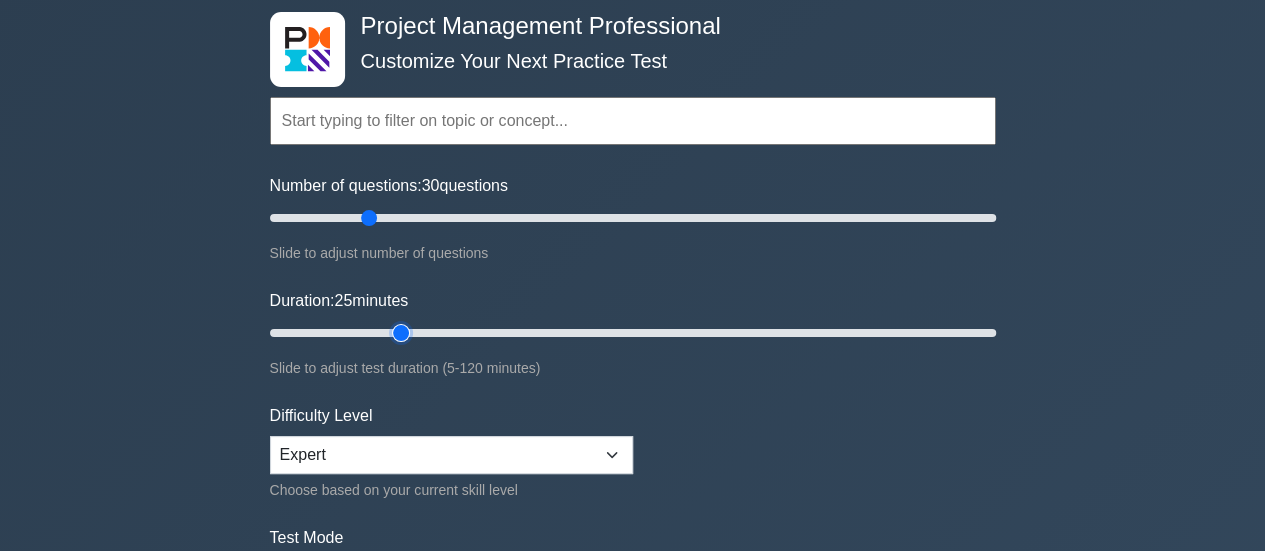 drag, startPoint x: 306, startPoint y: 331, endPoint x: 392, endPoint y: 333, distance: 86.023254 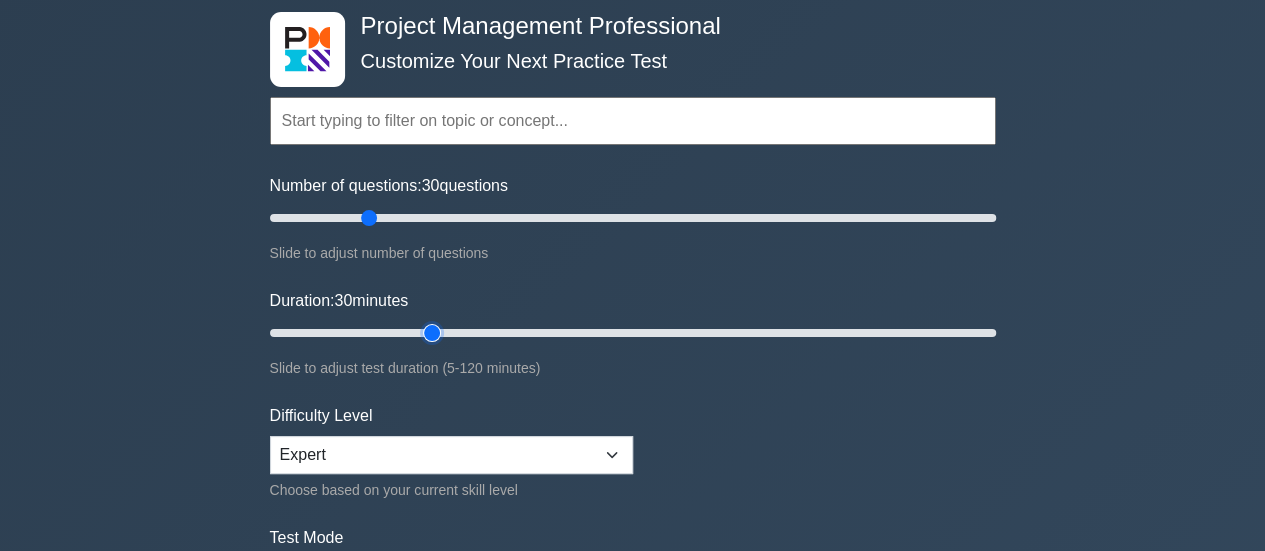drag, startPoint x: 403, startPoint y: 331, endPoint x: 421, endPoint y: 331, distance: 18 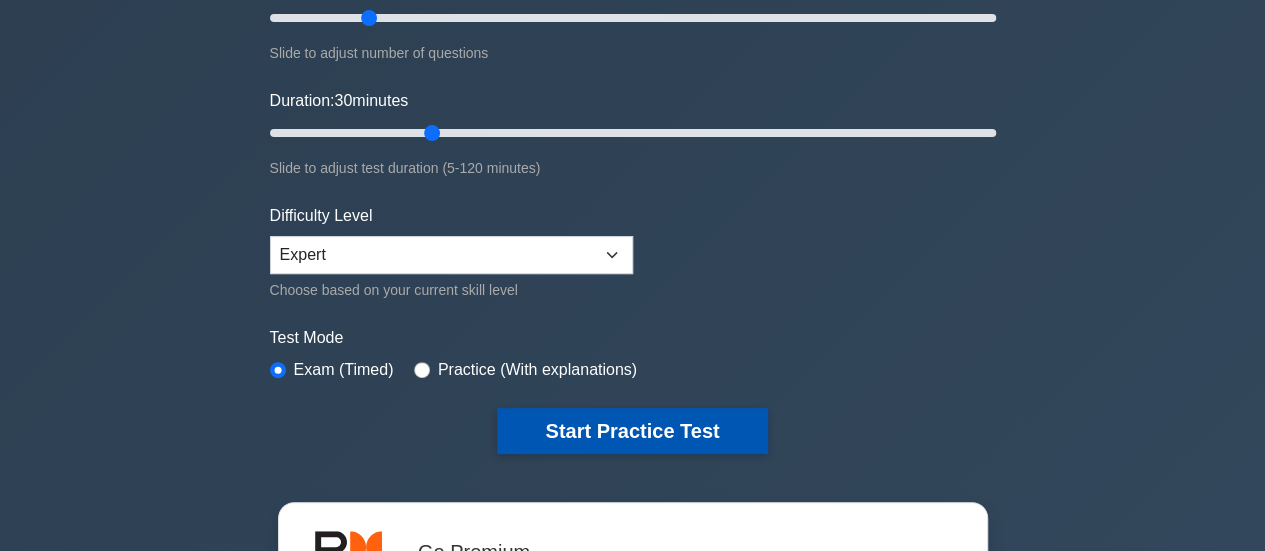 click on "Start Practice Test" at bounding box center [632, 431] 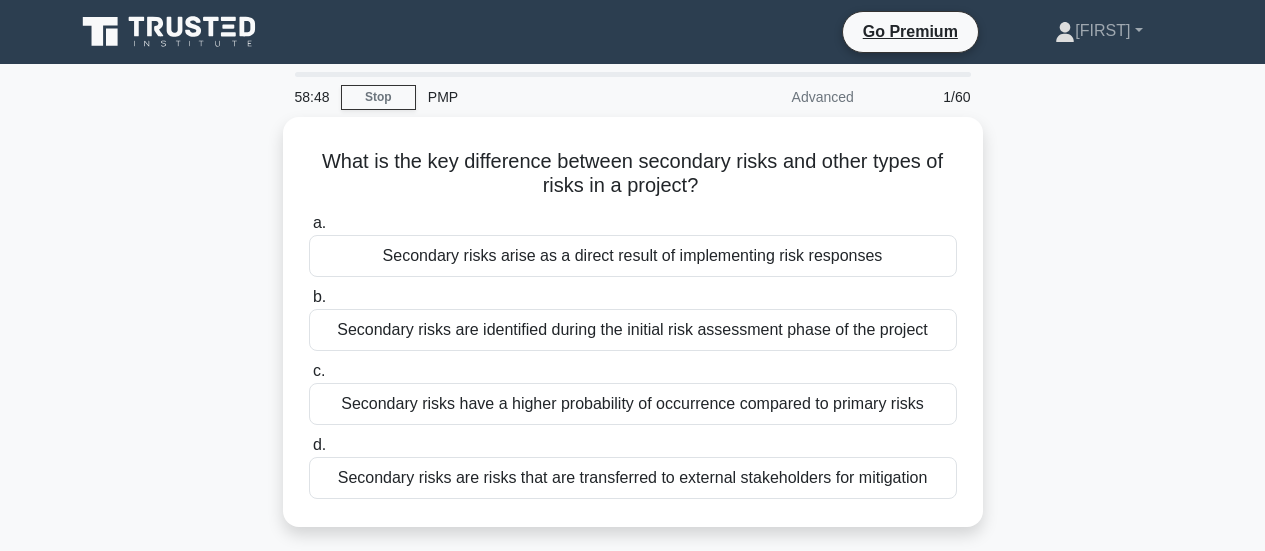 scroll, scrollTop: 0, scrollLeft: 0, axis: both 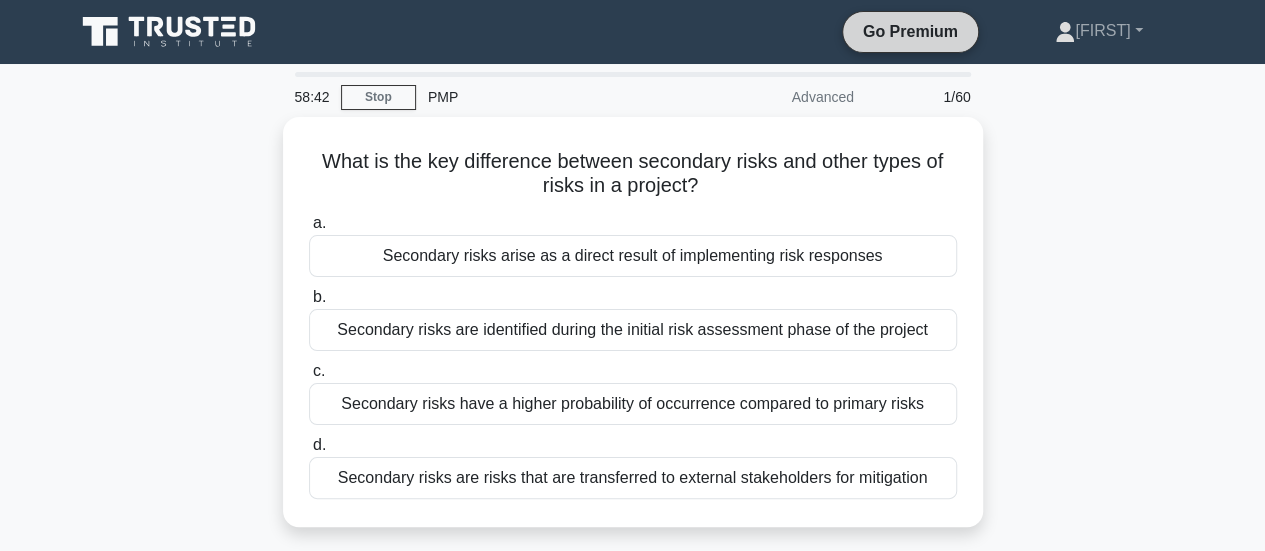 click on "Go Premium" at bounding box center [910, 31] 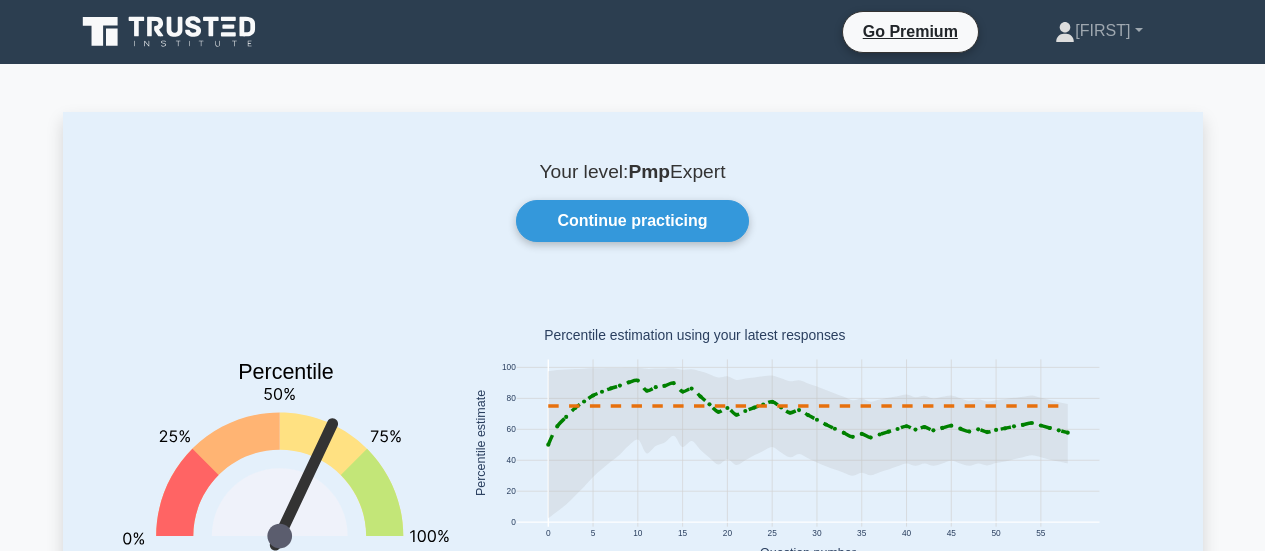 scroll, scrollTop: 0, scrollLeft: 0, axis: both 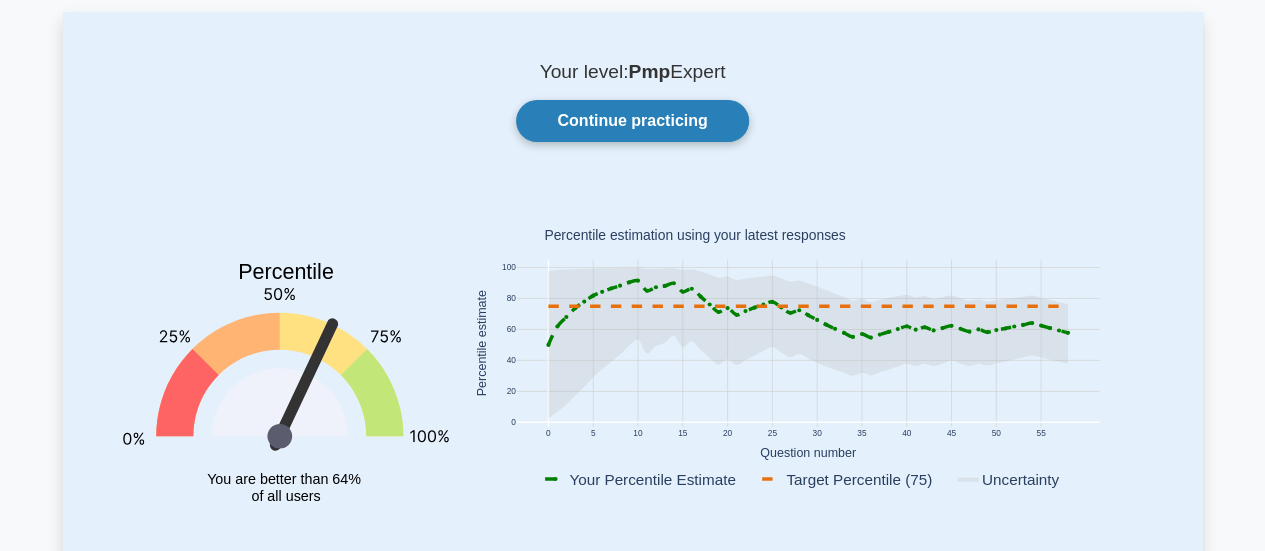 click on "Continue practicing" at bounding box center [632, 121] 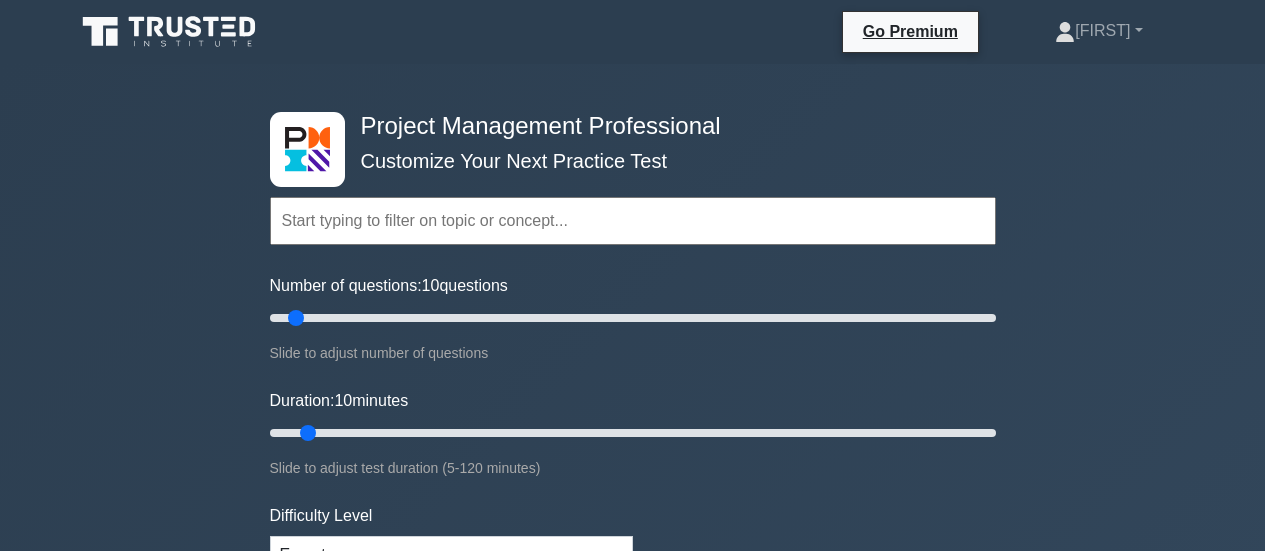 scroll, scrollTop: 0, scrollLeft: 0, axis: both 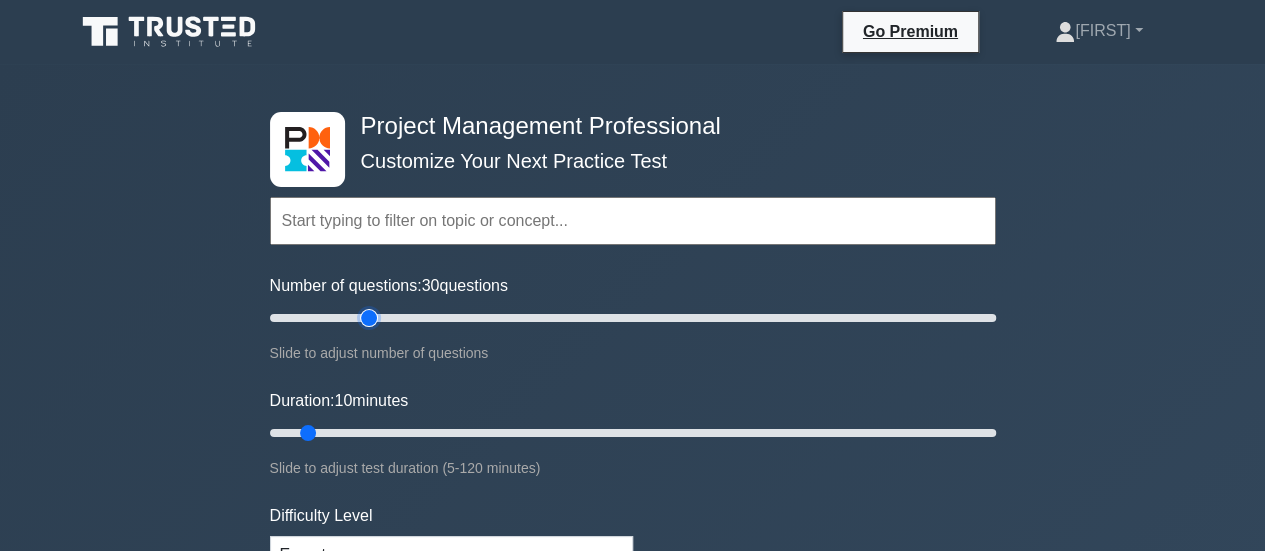 drag, startPoint x: 295, startPoint y: 318, endPoint x: 366, endPoint y: 319, distance: 71.00704 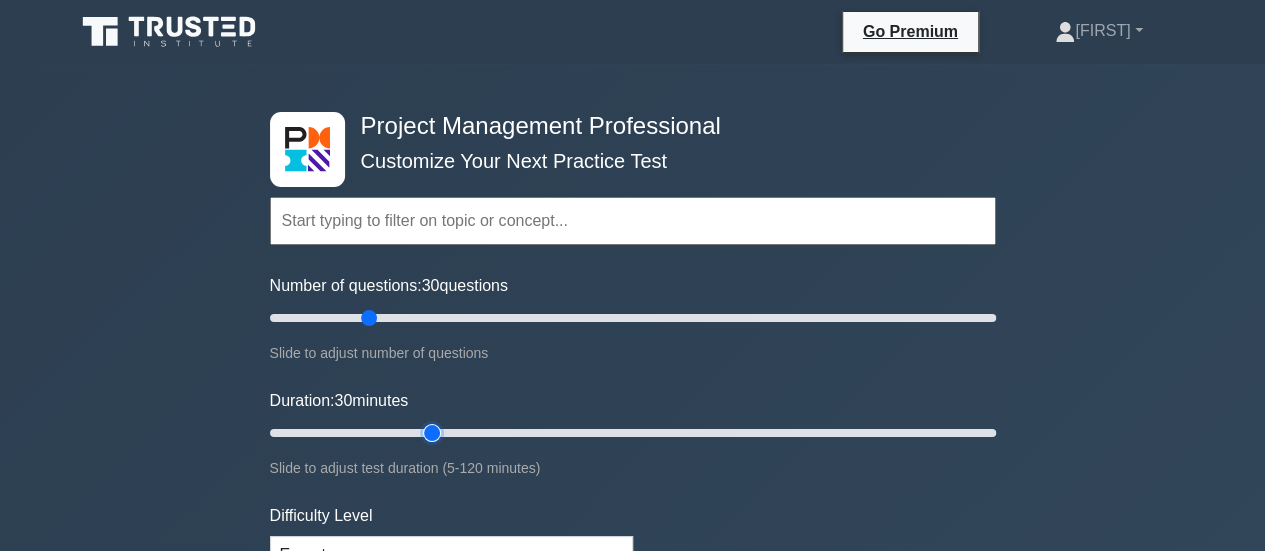 drag, startPoint x: 312, startPoint y: 431, endPoint x: 418, endPoint y: 430, distance: 106.004715 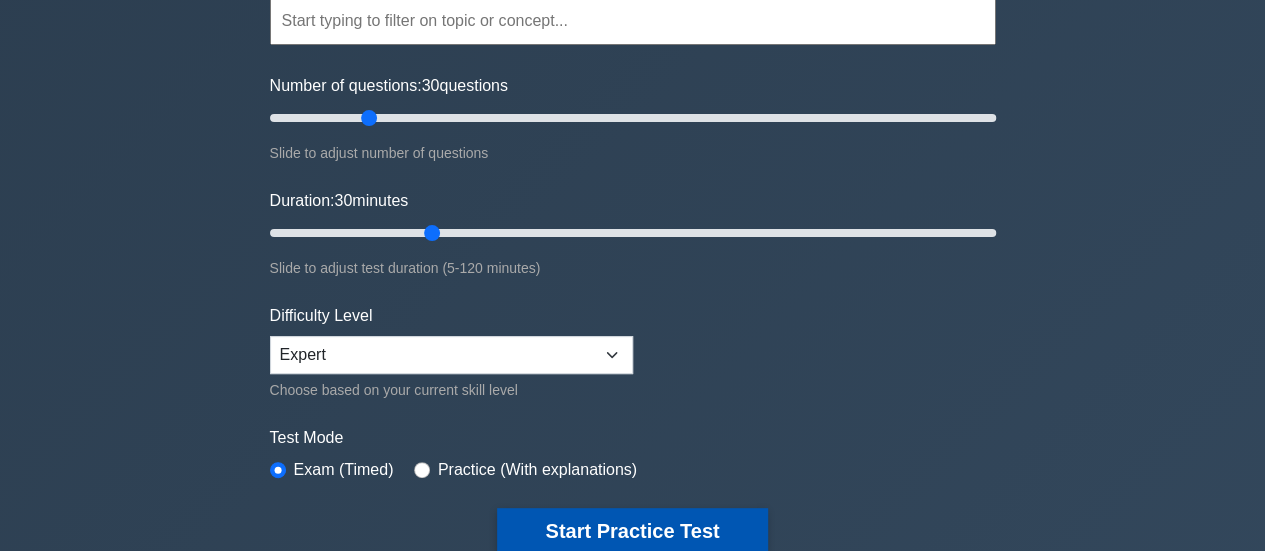 click on "Start Practice Test" at bounding box center (632, 531) 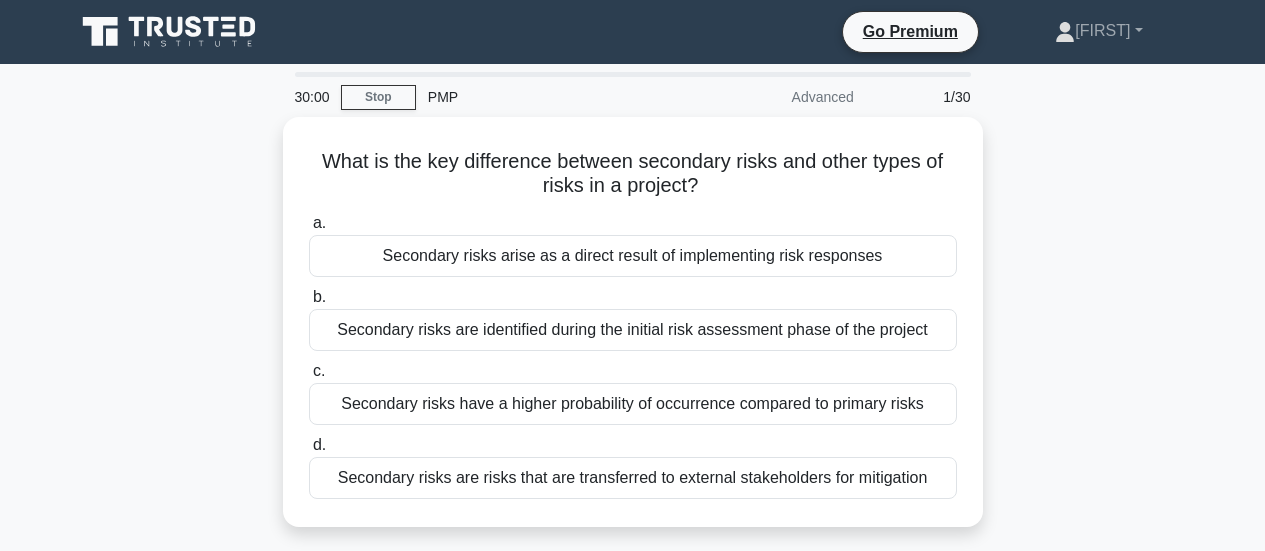 scroll, scrollTop: 0, scrollLeft: 0, axis: both 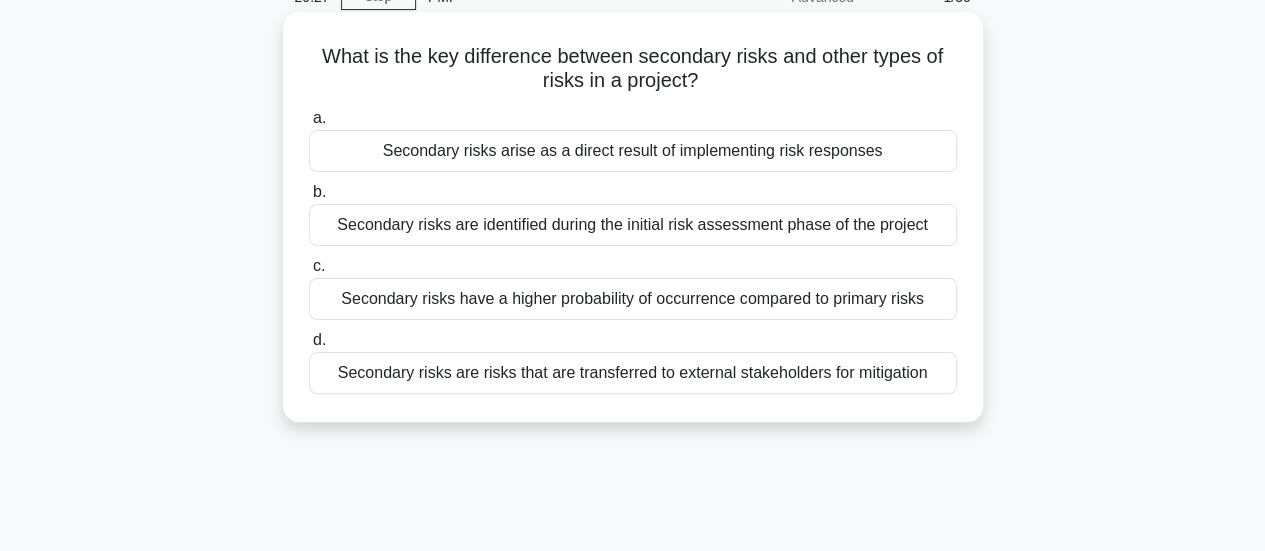 click on "Secondary risks arise as a direct result of implementing risk responses" at bounding box center [633, 151] 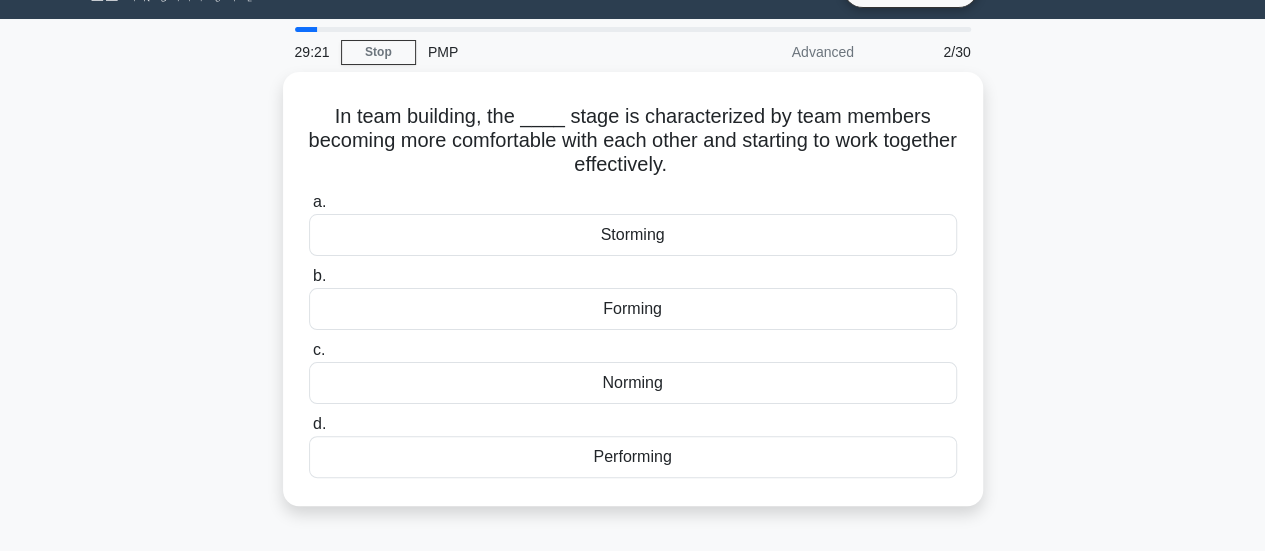 scroll, scrollTop: 0, scrollLeft: 0, axis: both 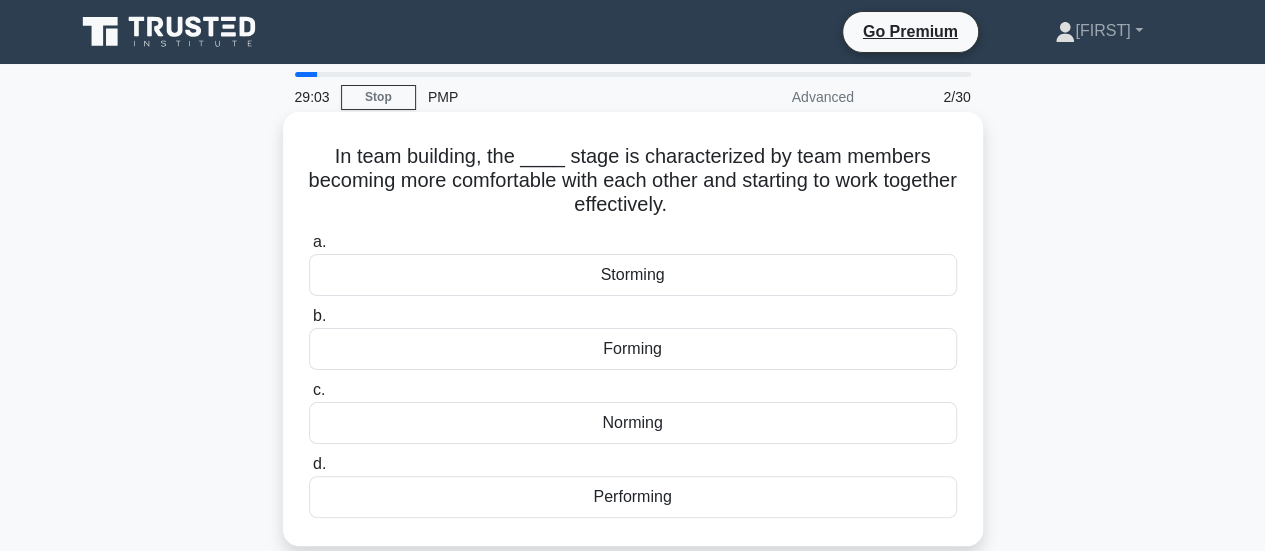 click on "Norming" at bounding box center [633, 423] 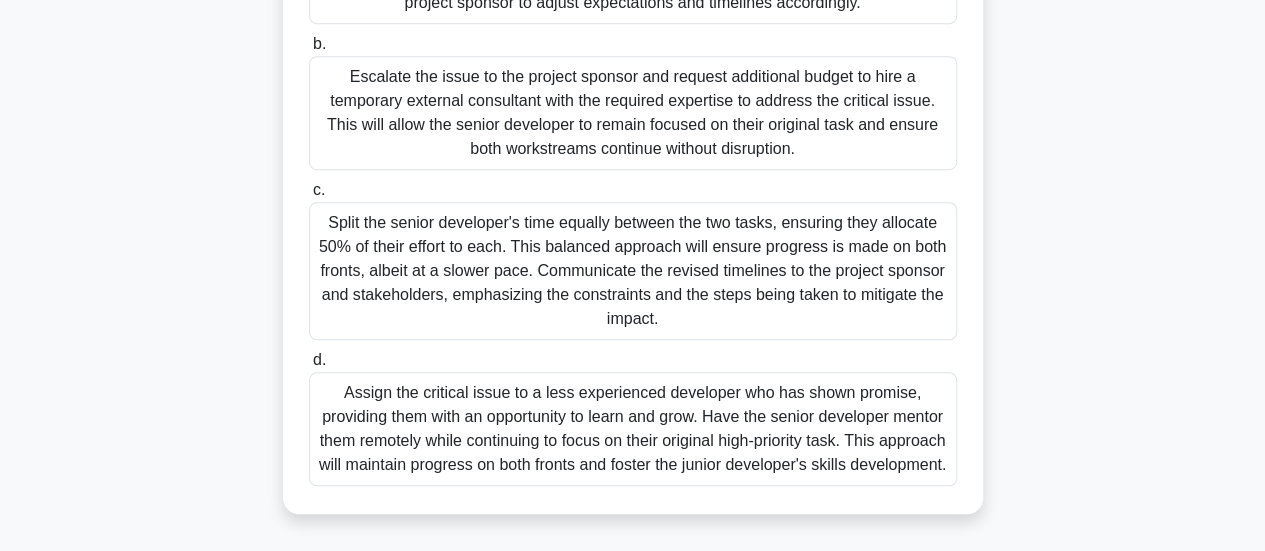 scroll, scrollTop: 358, scrollLeft: 0, axis: vertical 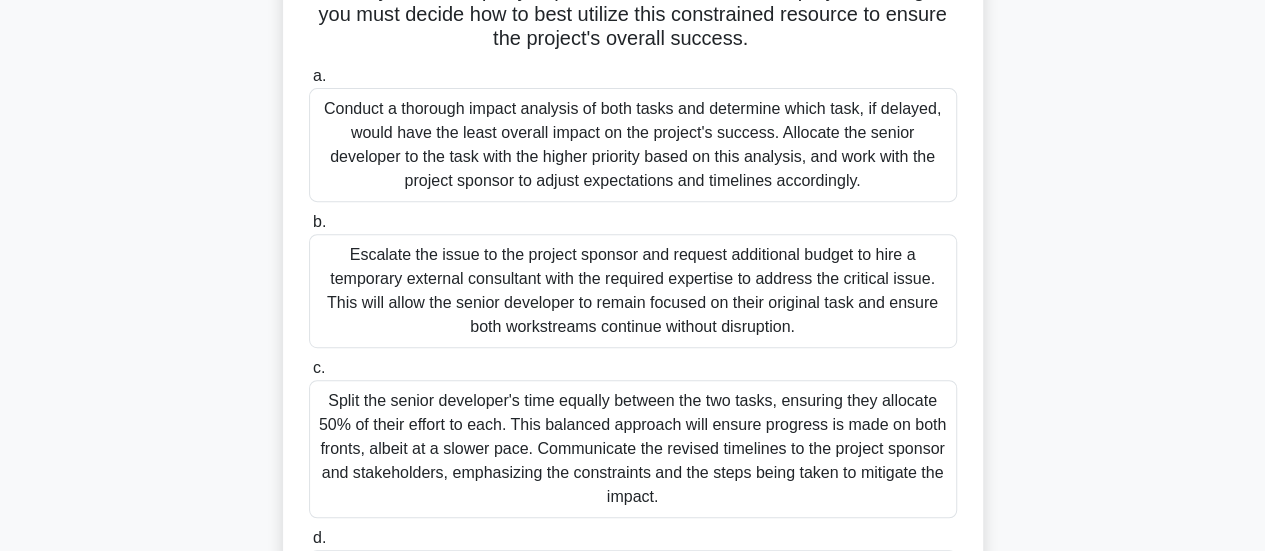 click on "Conduct a thorough impact analysis of both tasks and determine which task, if delayed, would have the least overall impact on the project's success. Allocate the senior developer to the task with the higher priority based on this analysis, and work with the project sponsor to adjust expectations and timelines accordingly." at bounding box center (633, 145) 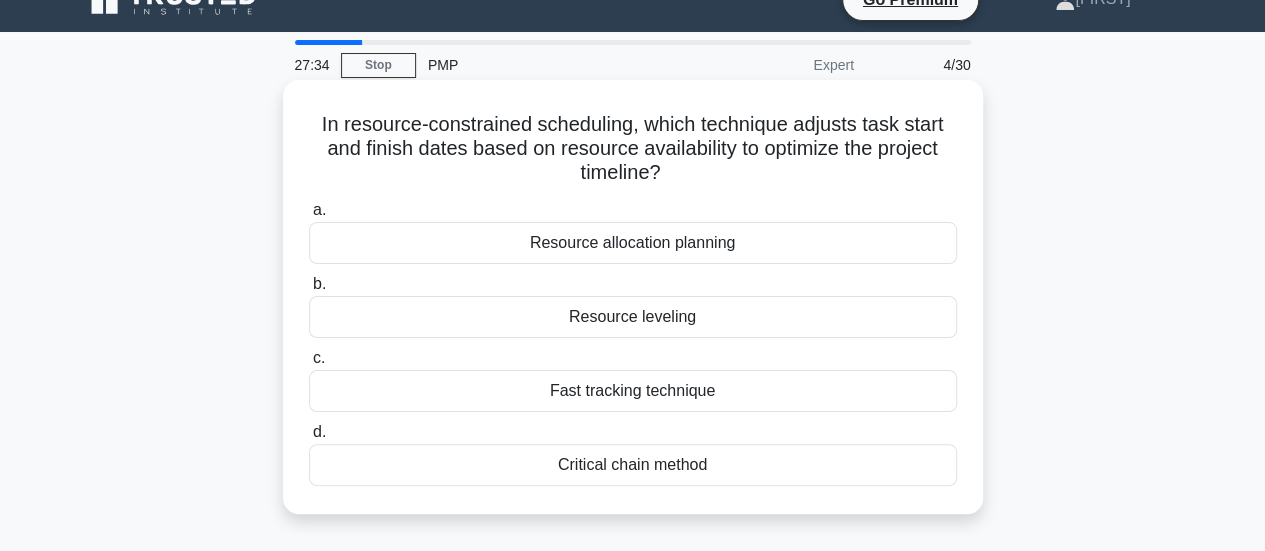 scroll, scrollTop: 0, scrollLeft: 0, axis: both 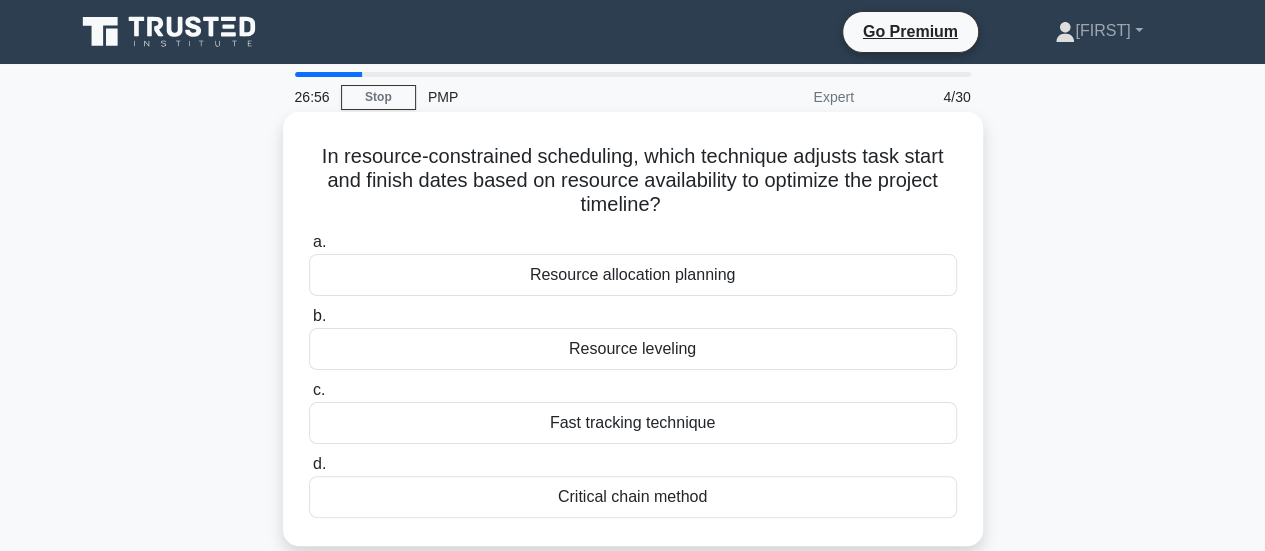 click on "Resource leveling" at bounding box center (633, 349) 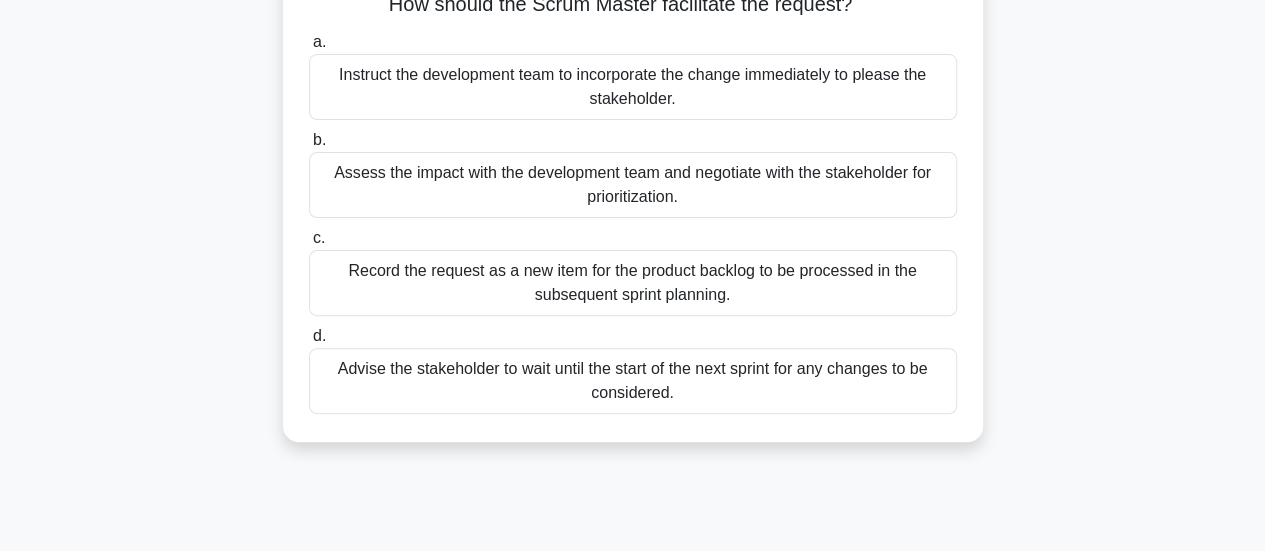 scroll, scrollTop: 100, scrollLeft: 0, axis: vertical 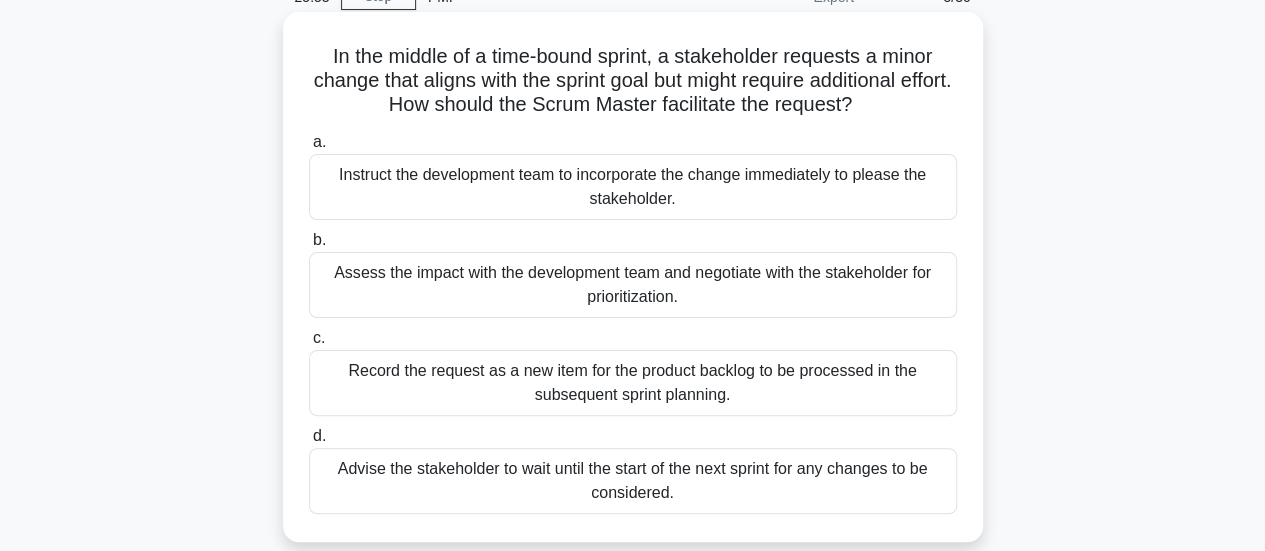 click on "Assess the impact with the development team and negotiate with the stakeholder for prioritization." at bounding box center [633, 285] 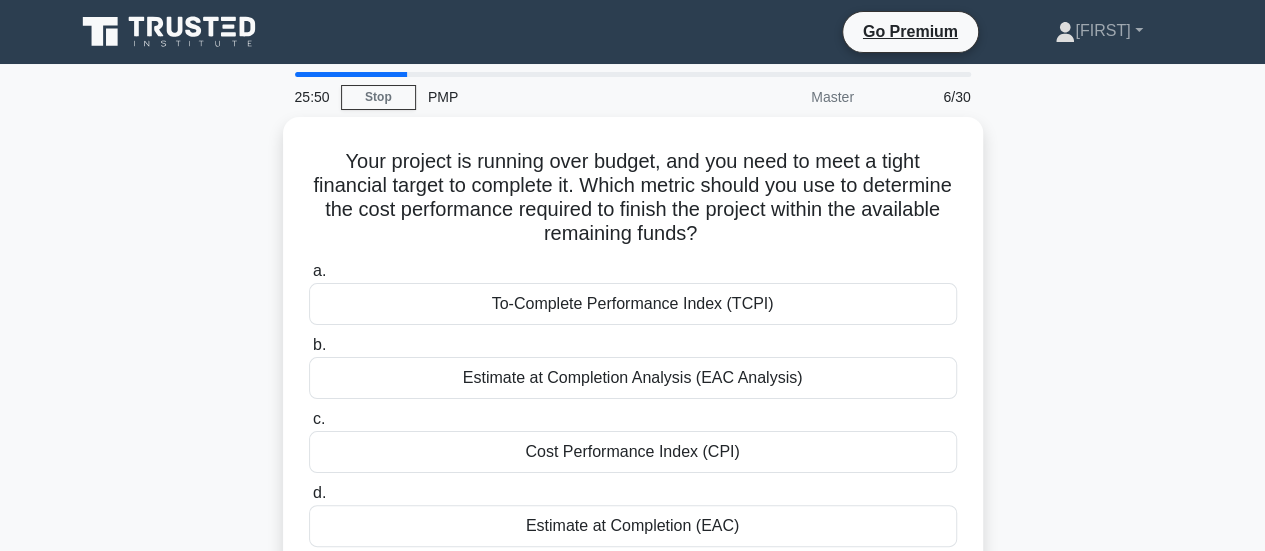 scroll, scrollTop: 100, scrollLeft: 0, axis: vertical 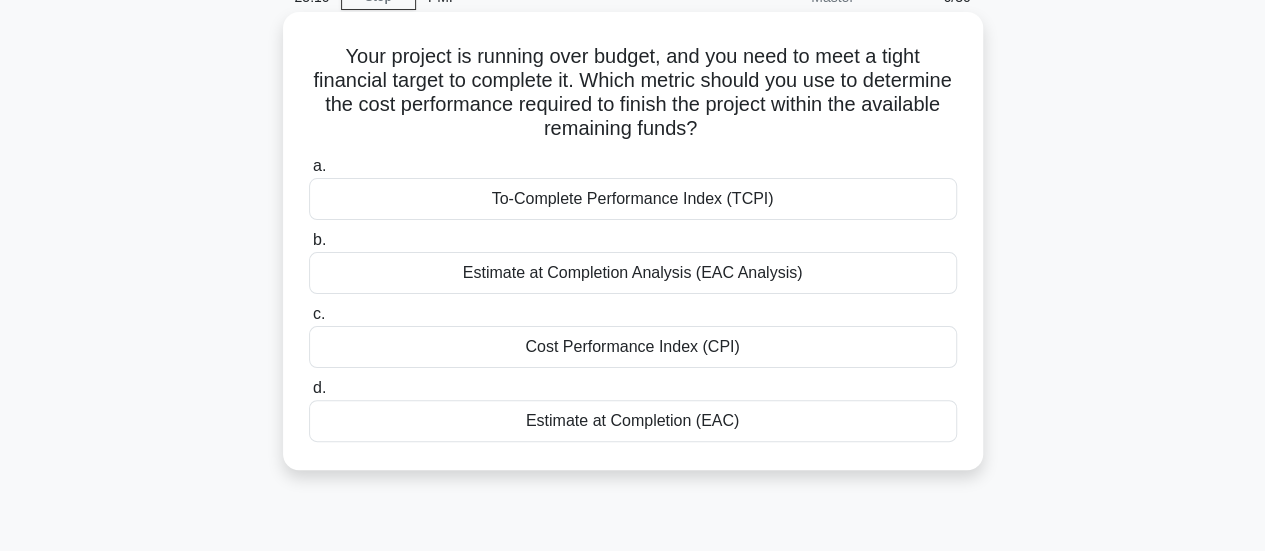 click on "Estimate at Completion (EAC)" at bounding box center [633, 421] 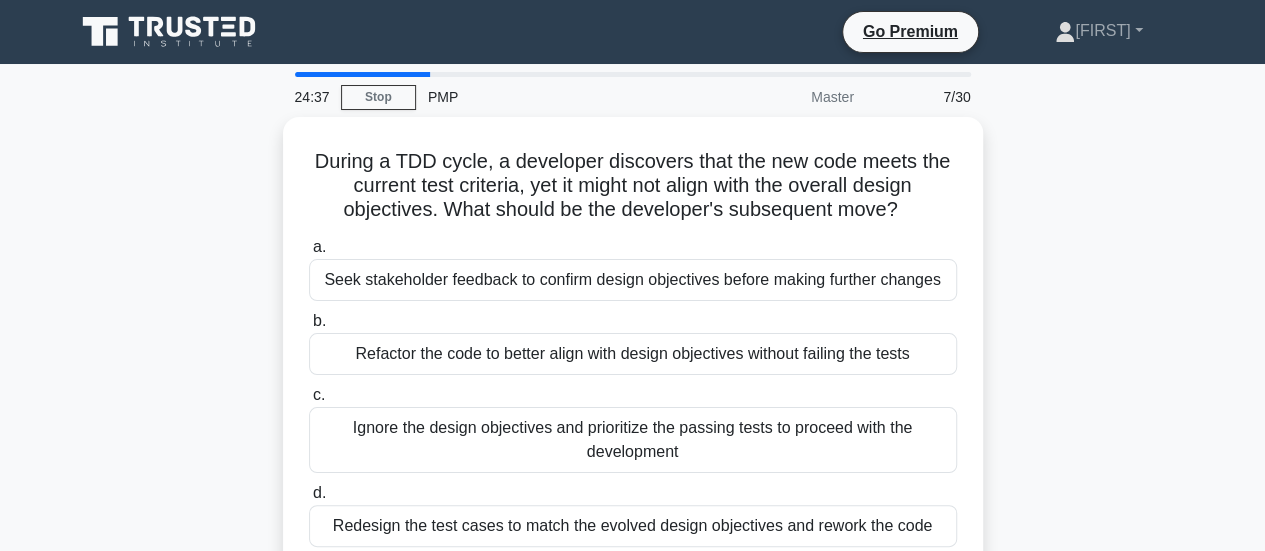 scroll, scrollTop: 100, scrollLeft: 0, axis: vertical 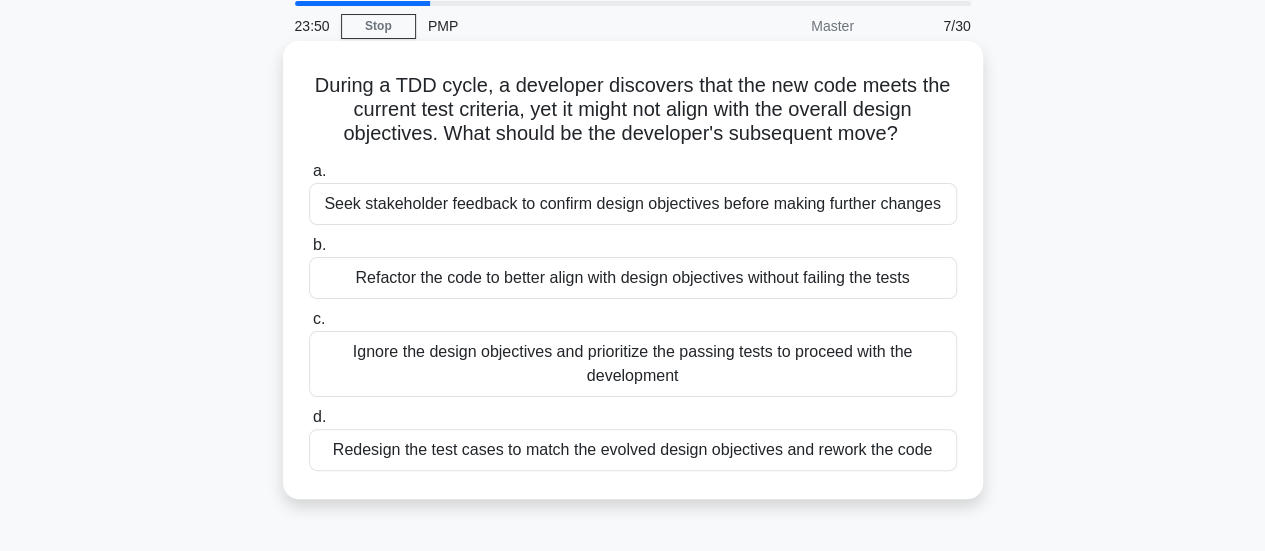 click on "Refactor the code to better align with design objectives without failing the tests" at bounding box center [633, 278] 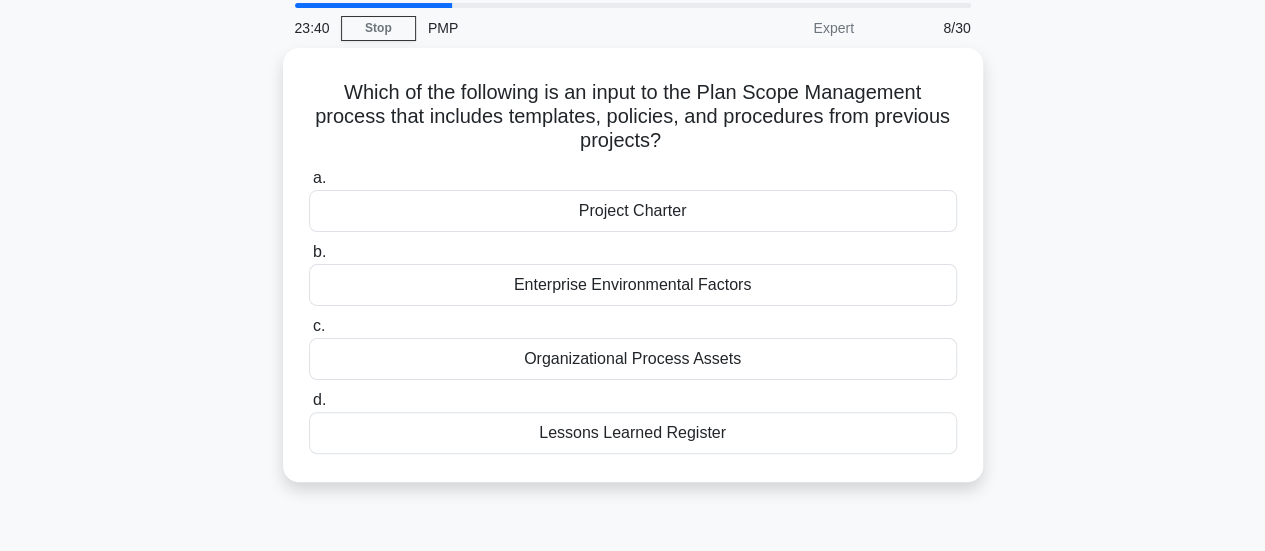 scroll, scrollTop: 100, scrollLeft: 0, axis: vertical 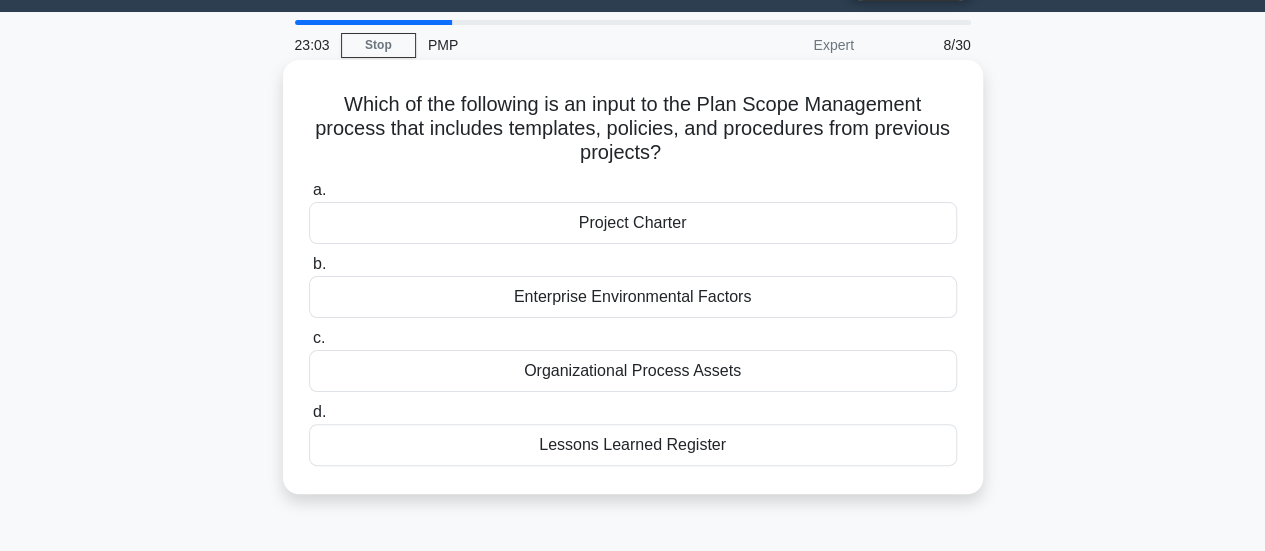 click on "Organizational Process Assets" at bounding box center (633, 371) 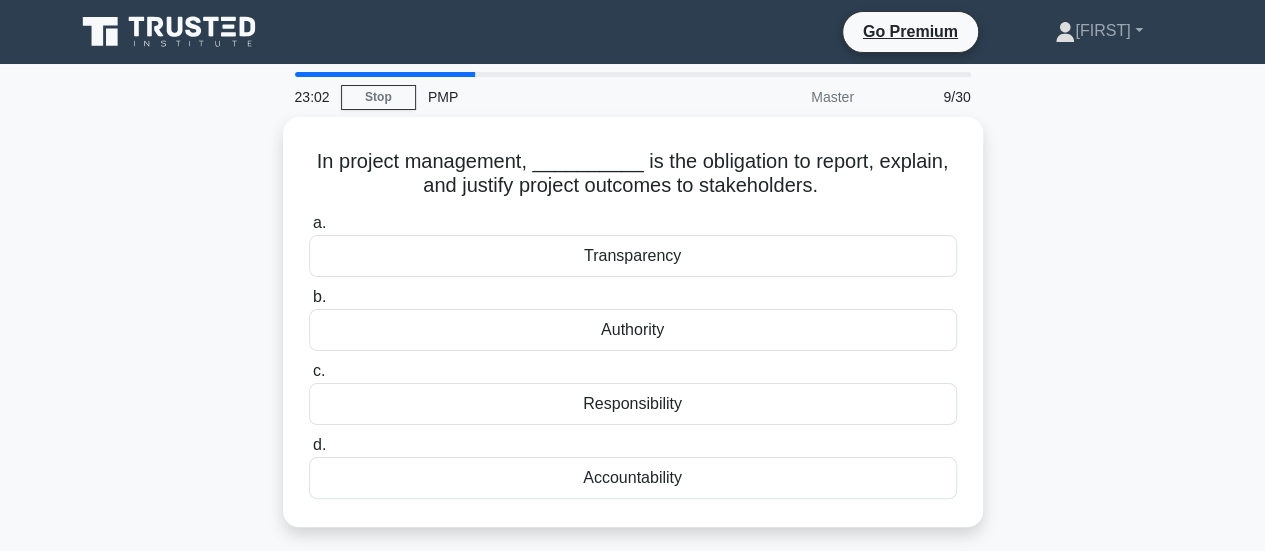 scroll, scrollTop: 100, scrollLeft: 0, axis: vertical 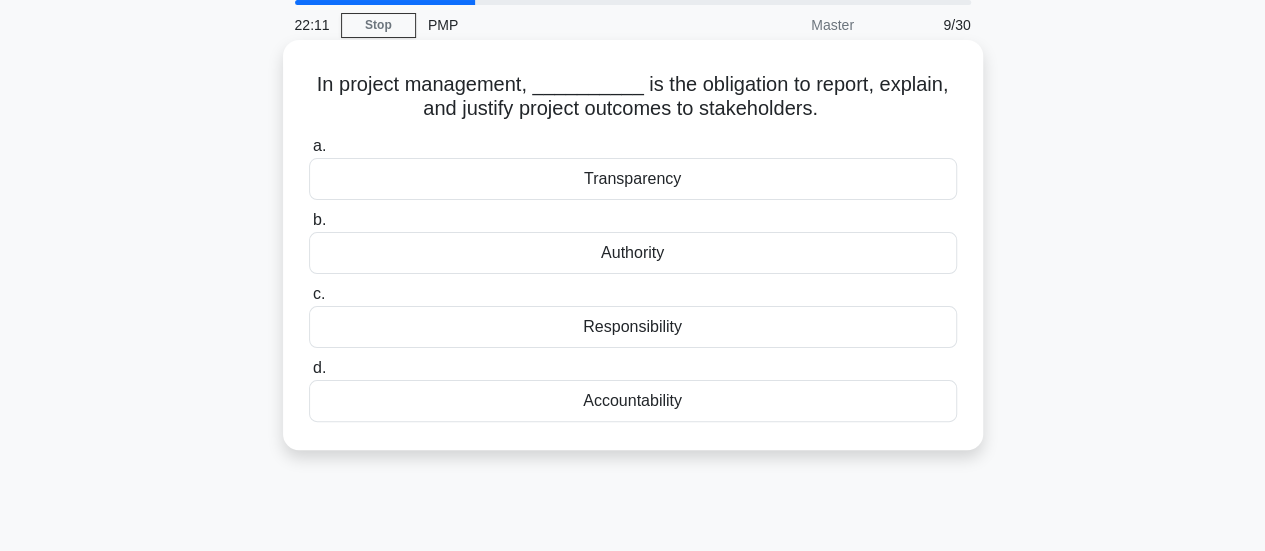 click on "Responsibility" at bounding box center (633, 327) 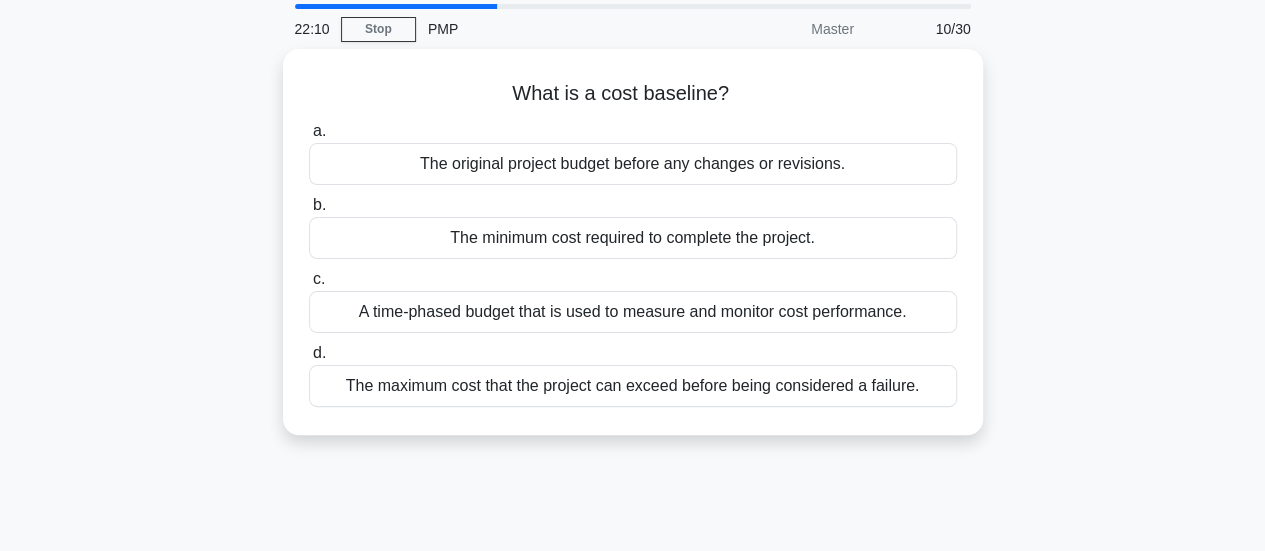 scroll, scrollTop: 100, scrollLeft: 0, axis: vertical 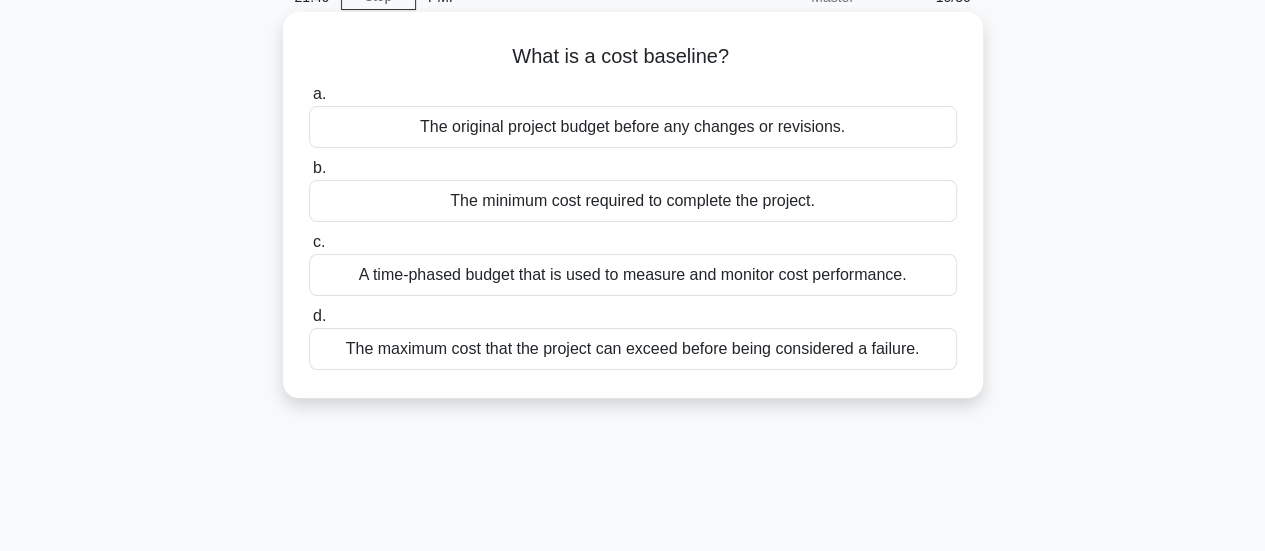 click on "The original project budget before any changes or revisions." at bounding box center (633, 127) 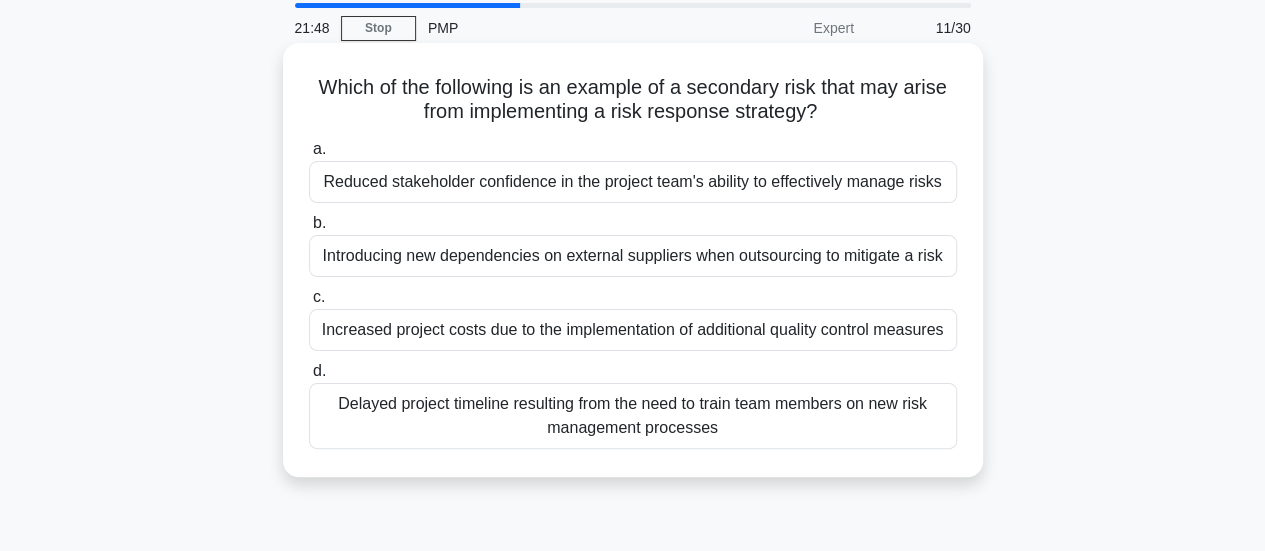 scroll, scrollTop: 100, scrollLeft: 0, axis: vertical 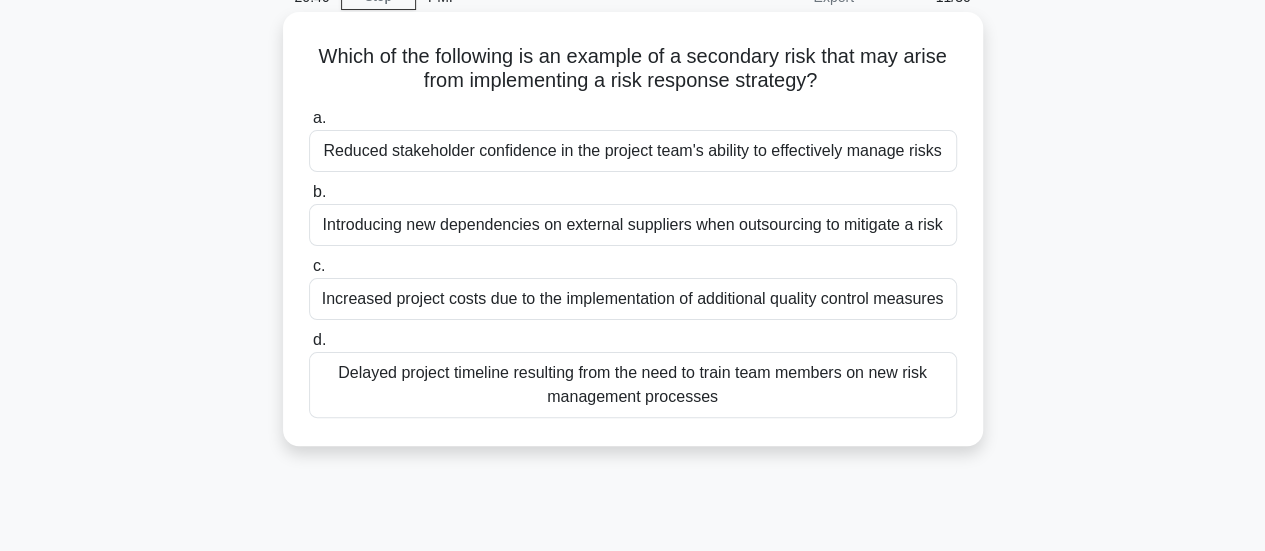 click on "Reduced stakeholder confidence in the project team's ability to effectively manage risks" at bounding box center (633, 151) 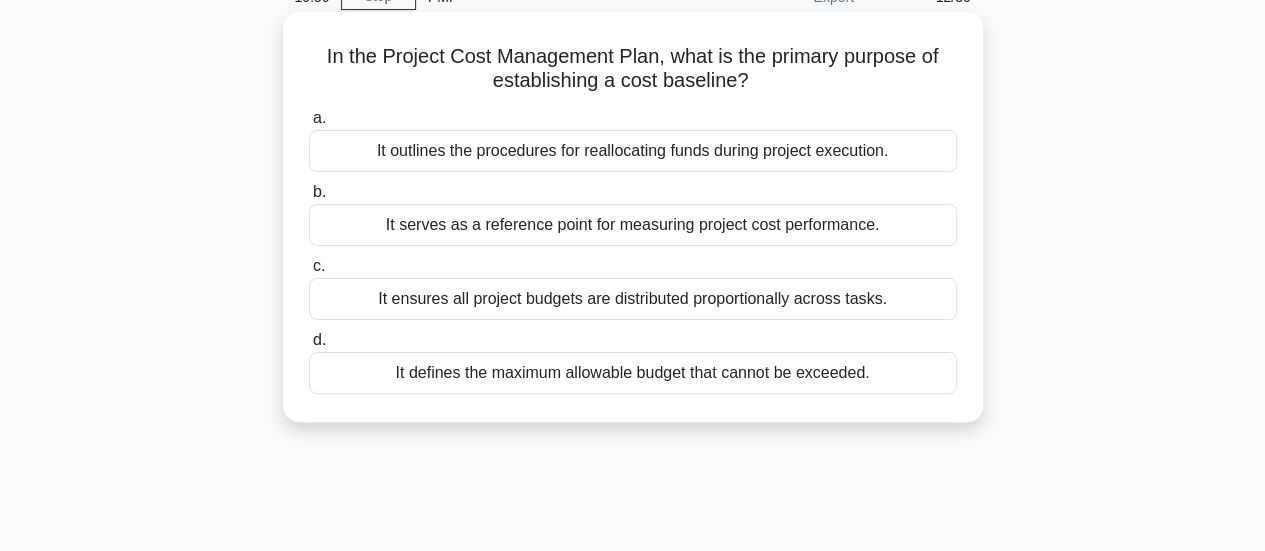 scroll, scrollTop: 0, scrollLeft: 0, axis: both 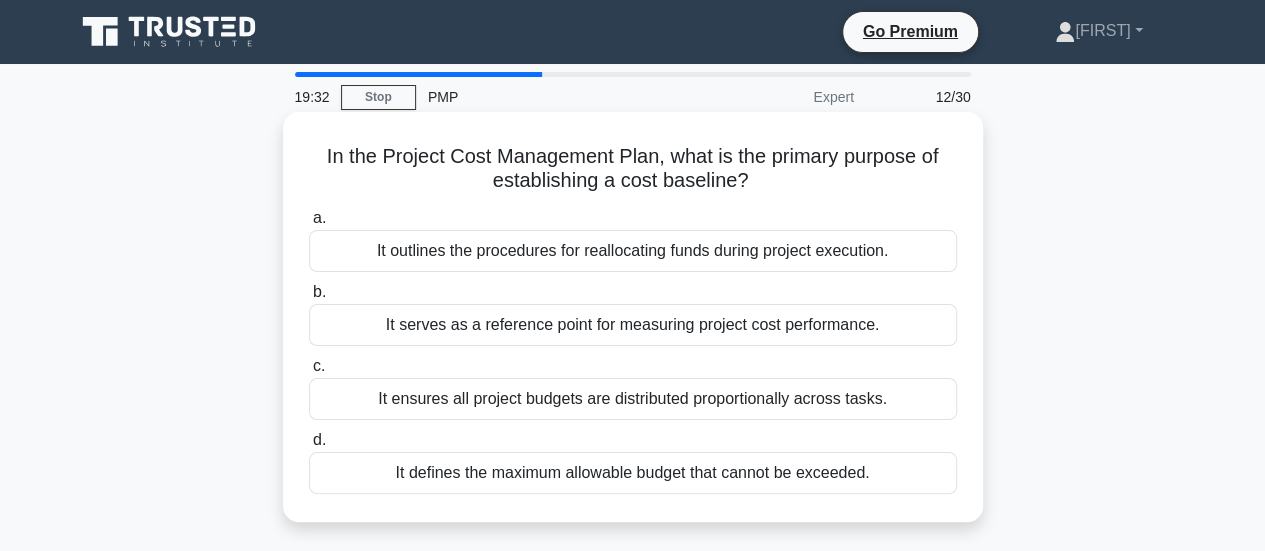 click on "It defines the maximum allowable budget that cannot be exceeded." at bounding box center (633, 473) 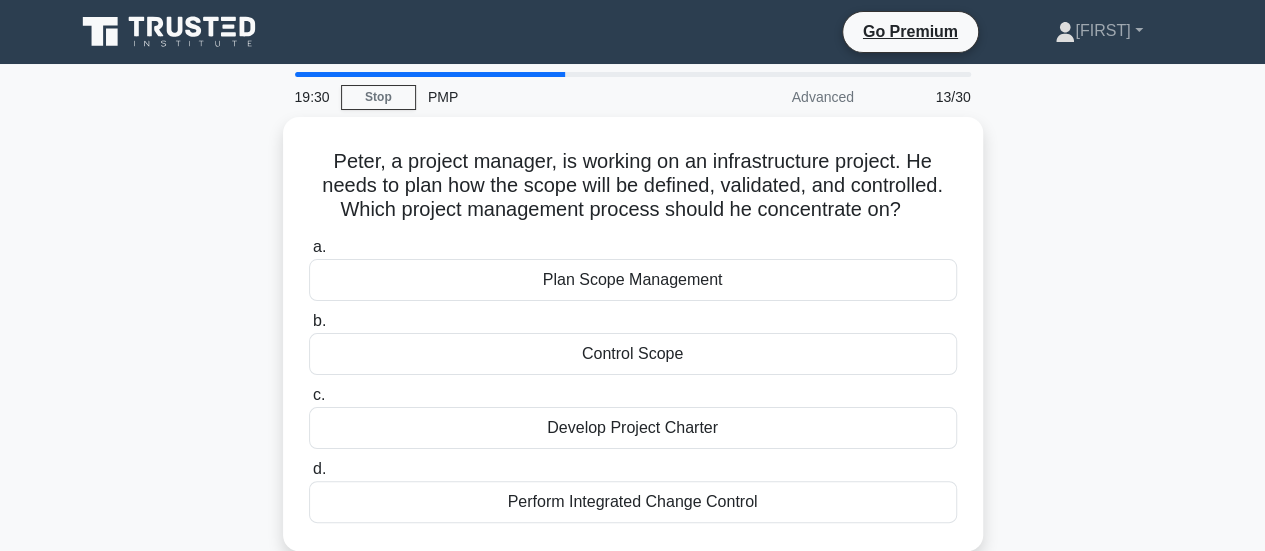 scroll, scrollTop: 100, scrollLeft: 0, axis: vertical 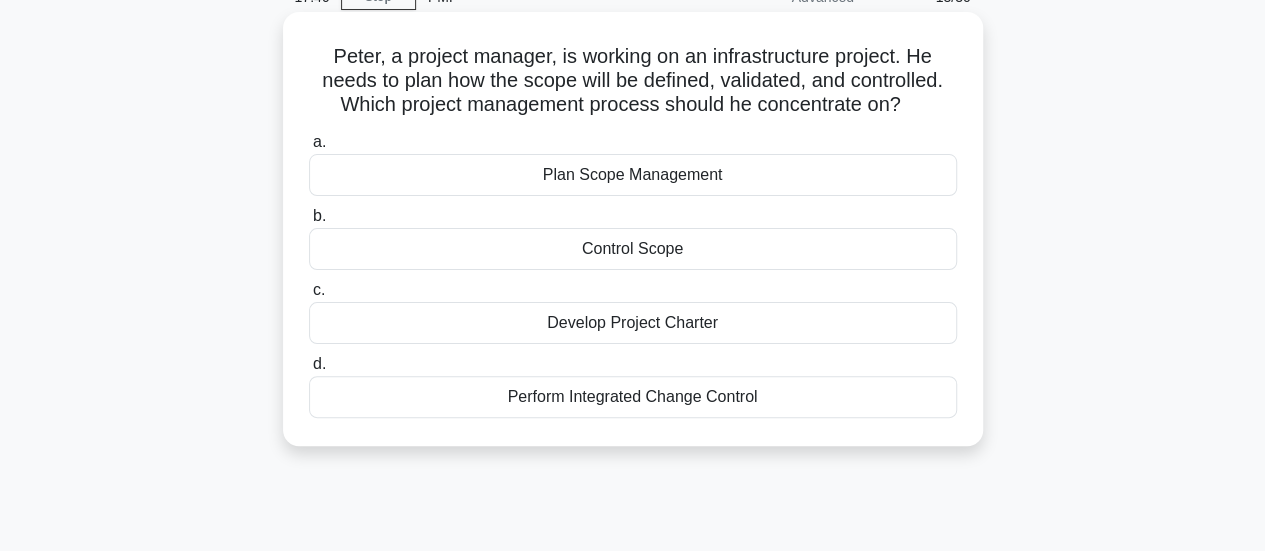 click on "Control Scope" at bounding box center [633, 249] 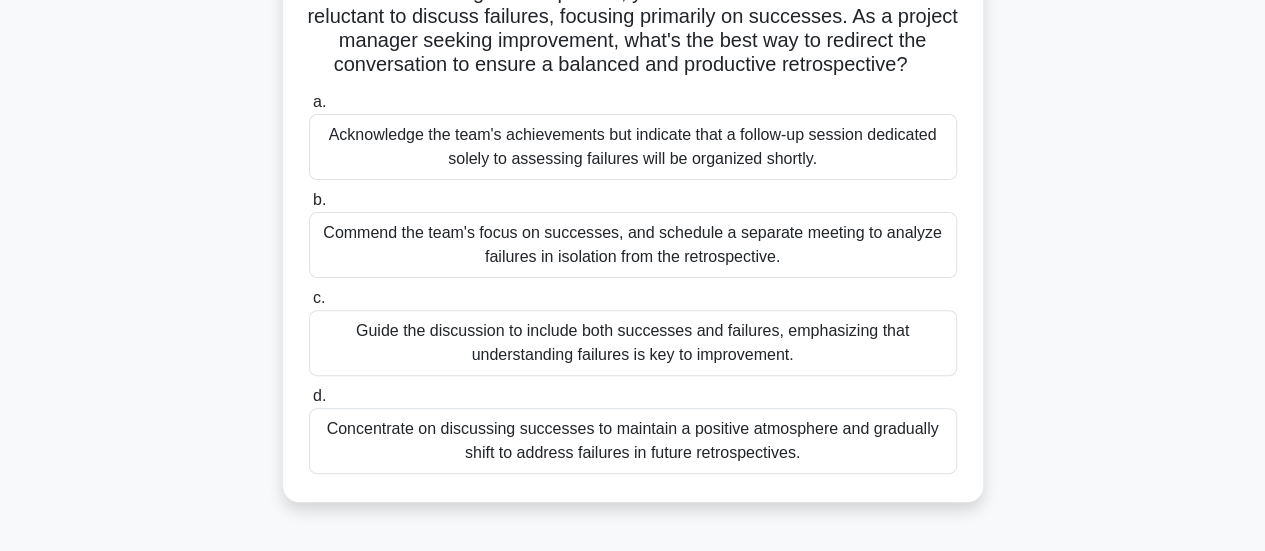 scroll, scrollTop: 200, scrollLeft: 0, axis: vertical 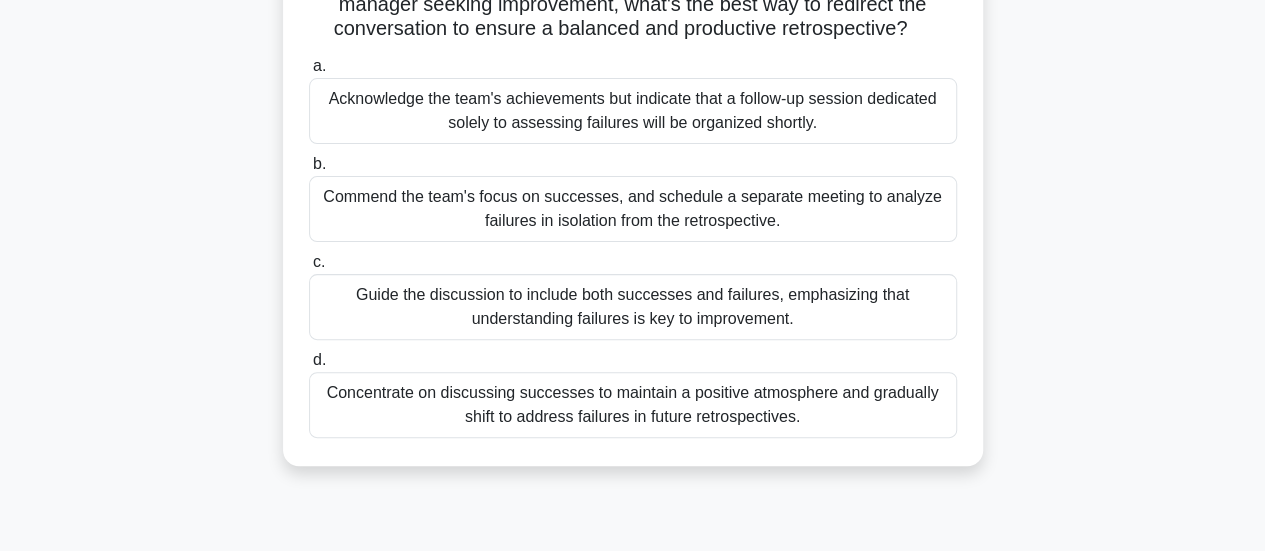 click on "Guide the discussion to include both successes and failures, emphasizing that understanding failures is key to improvement." at bounding box center (633, 307) 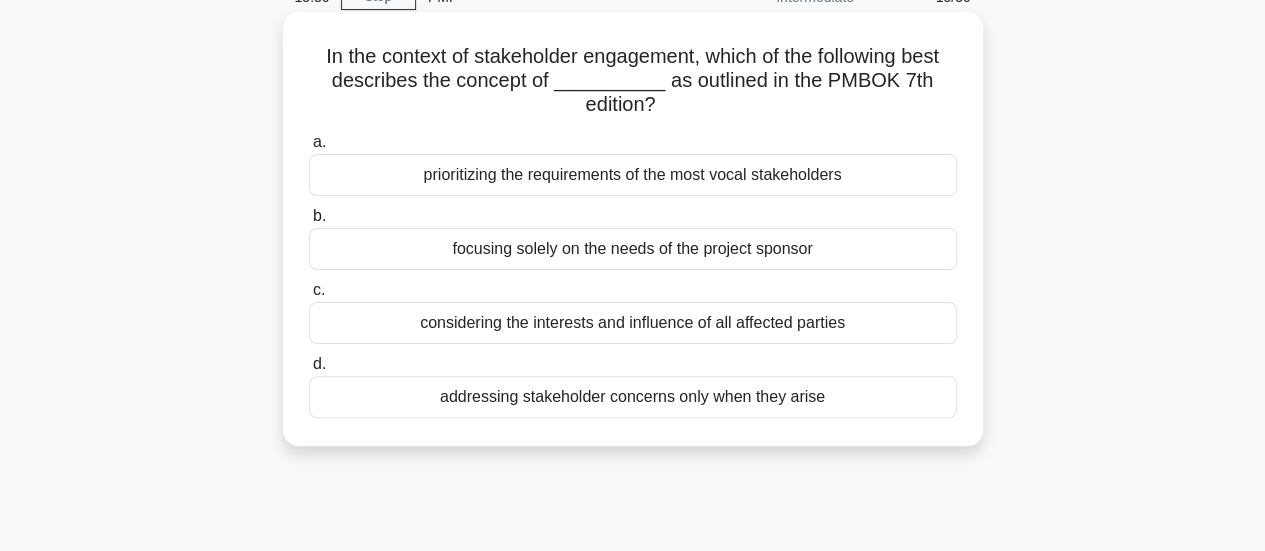 scroll, scrollTop: 0, scrollLeft: 0, axis: both 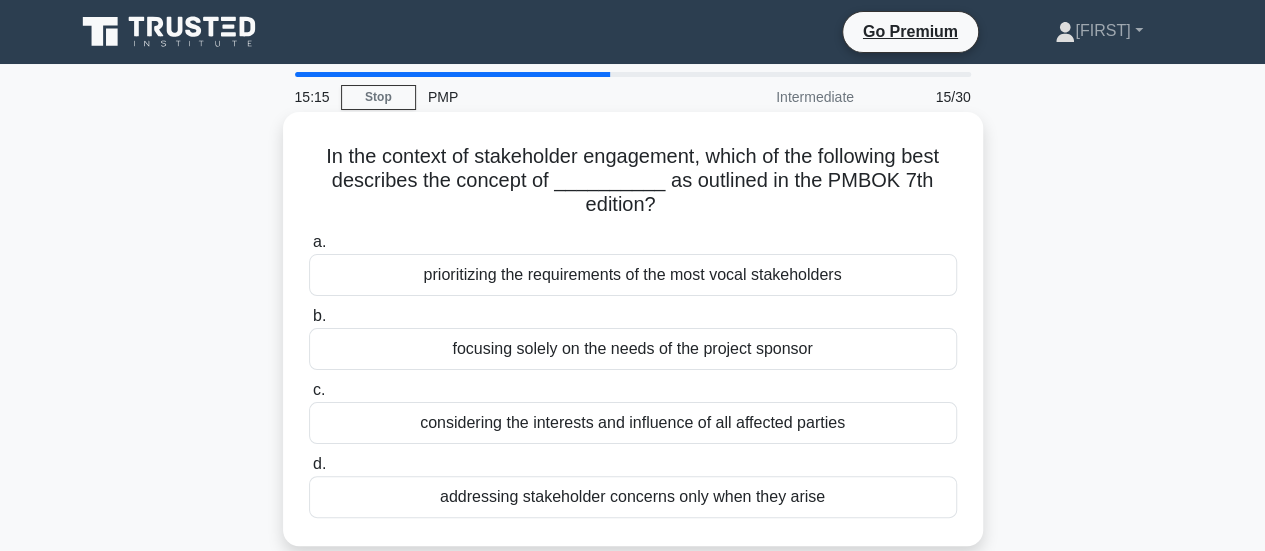click on "considering the interests and influence of all affected parties" at bounding box center (633, 423) 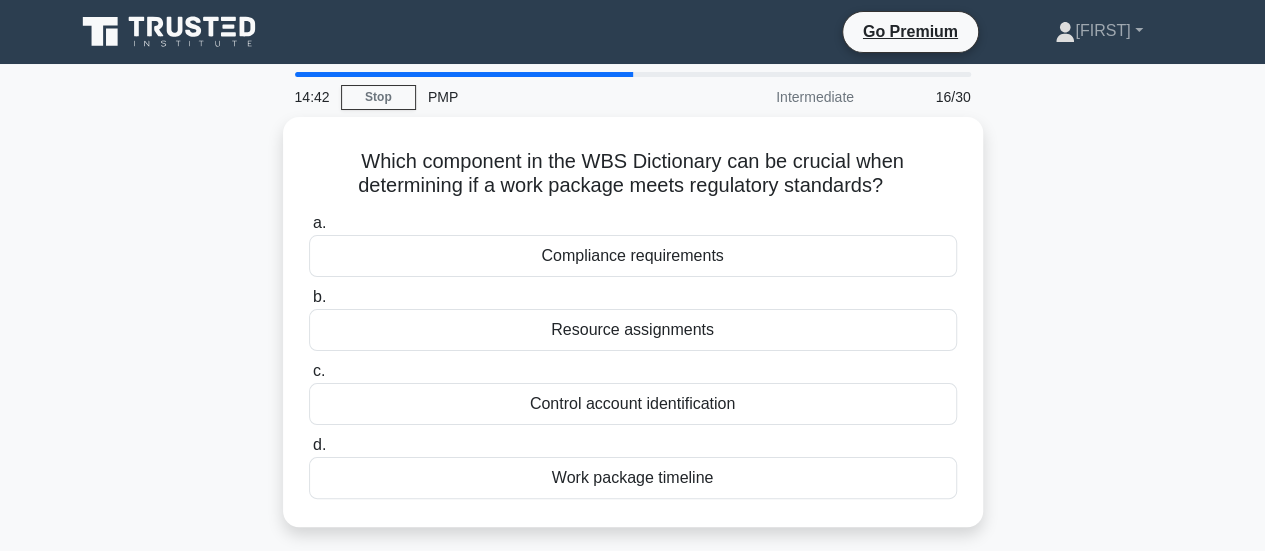 click on "Which component in the WBS Dictionary can be crucial when determining if a work package meets regulatory standards?
.spinner_0XTQ{transform-origin:center;animation:spinner_y6GP .75s linear infinite}@keyframes spinner_y6GP{100%{transform:rotate(360deg)}}
a.
Compliance requirements
b. c. d." at bounding box center (633, 334) 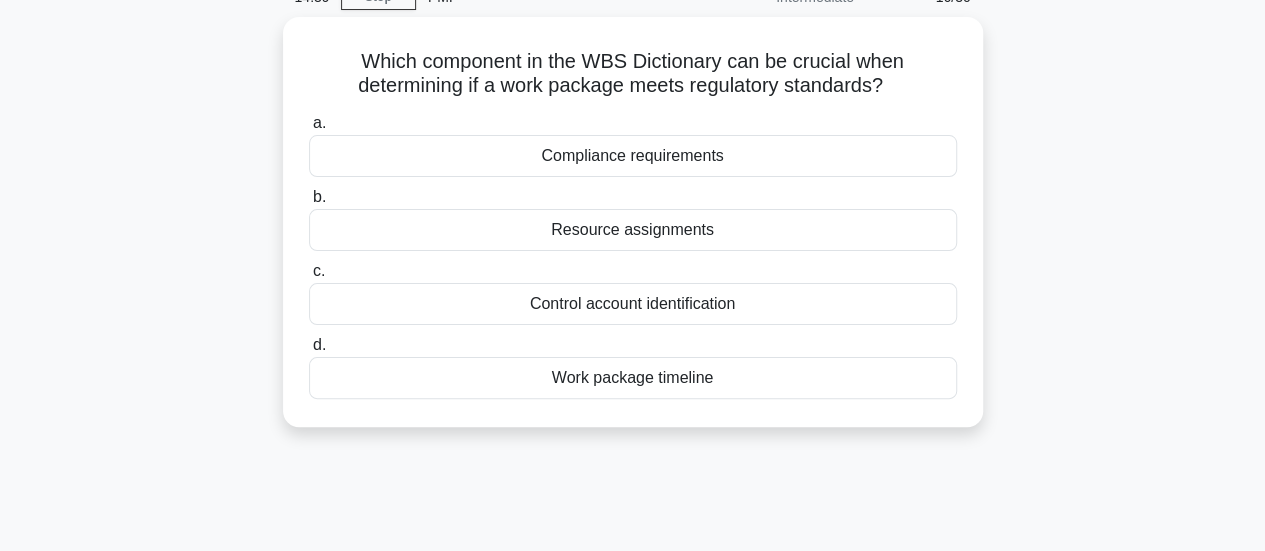 scroll, scrollTop: 0, scrollLeft: 0, axis: both 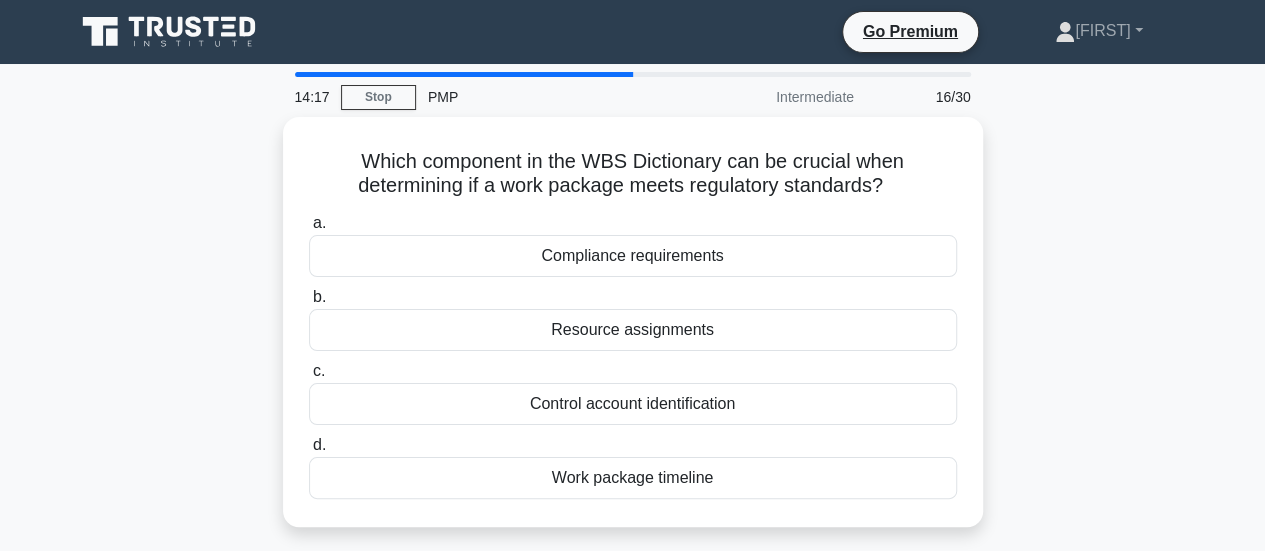 click on "Which component in the WBS Dictionary can be crucial when determining if a work package meets regulatory standards?
.spinner_0XTQ{transform-origin:center;animation:spinner_y6GP .75s linear infinite}@keyframes spinner_y6GP{100%{transform:rotate(360deg)}}
a.
Compliance requirements
b. c. d." at bounding box center [633, 334] 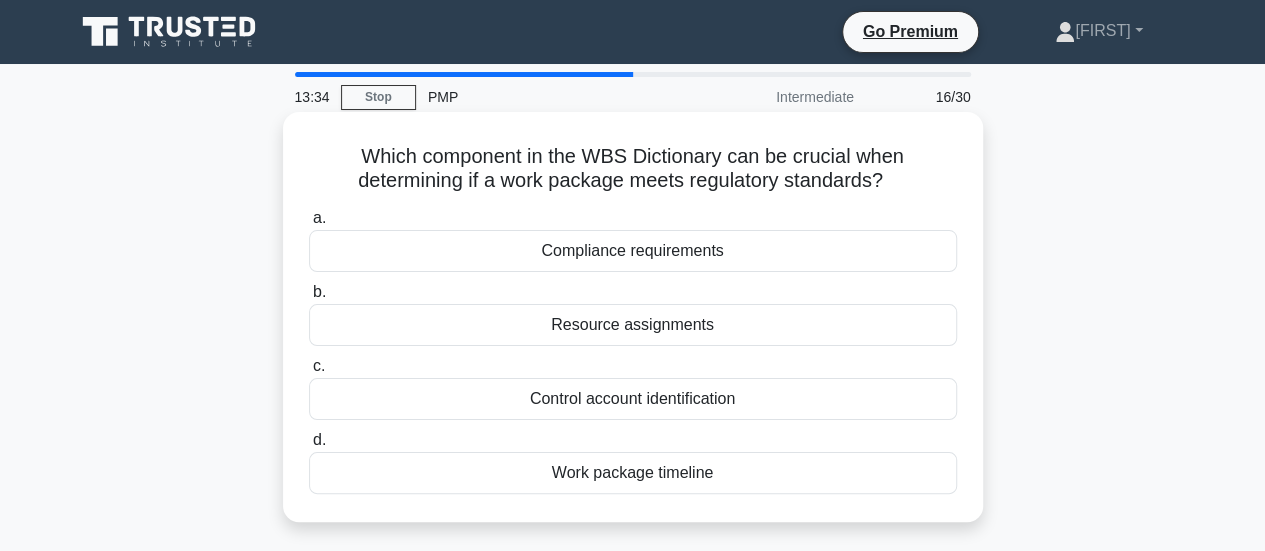 click on "Compliance requirements" at bounding box center (633, 251) 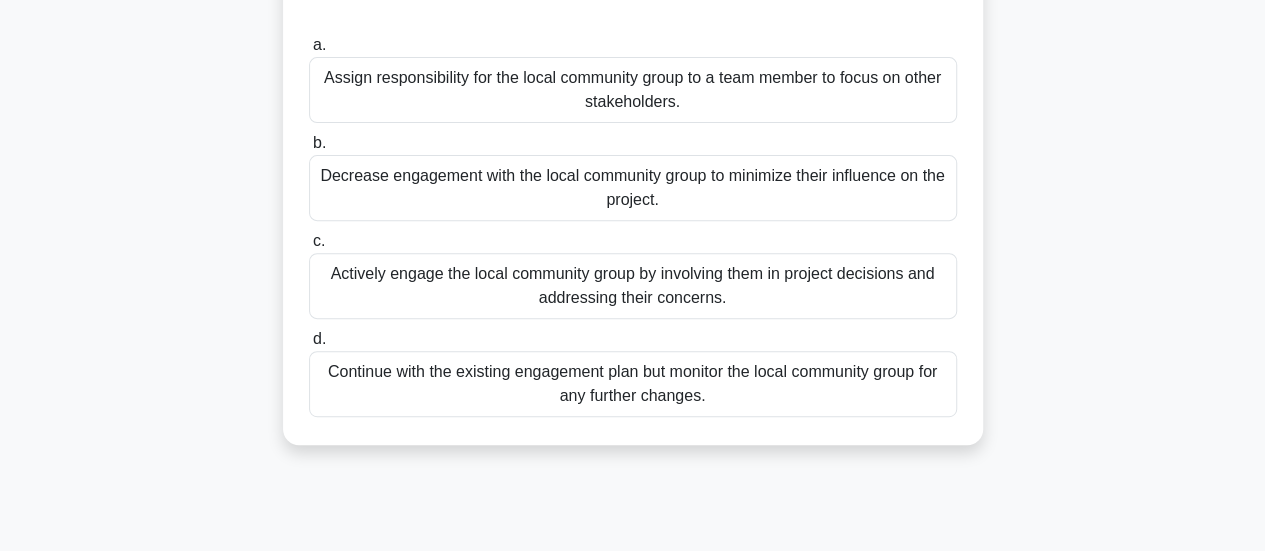 scroll, scrollTop: 300, scrollLeft: 0, axis: vertical 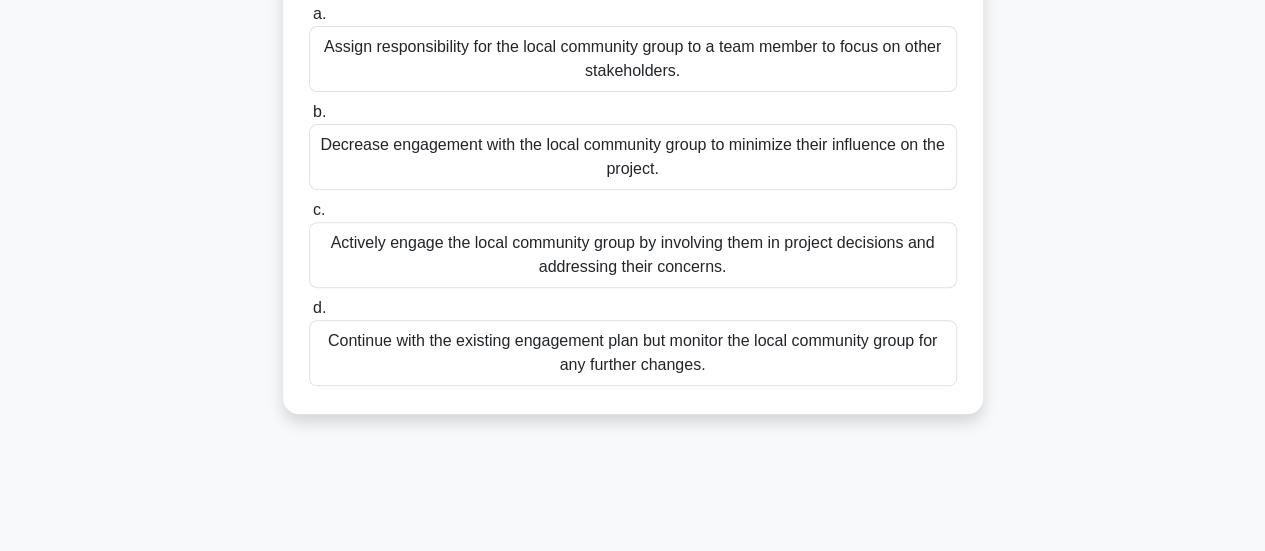 click on "Actively engage the local community group by involving them in project decisions and addressing their concerns." at bounding box center (633, 255) 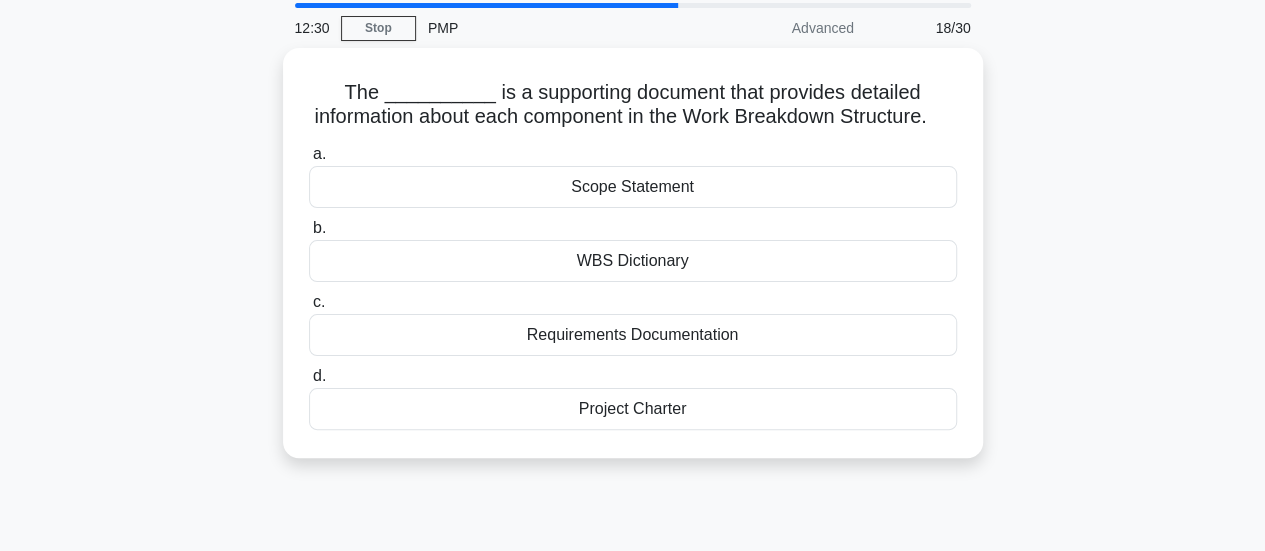 scroll, scrollTop: 100, scrollLeft: 0, axis: vertical 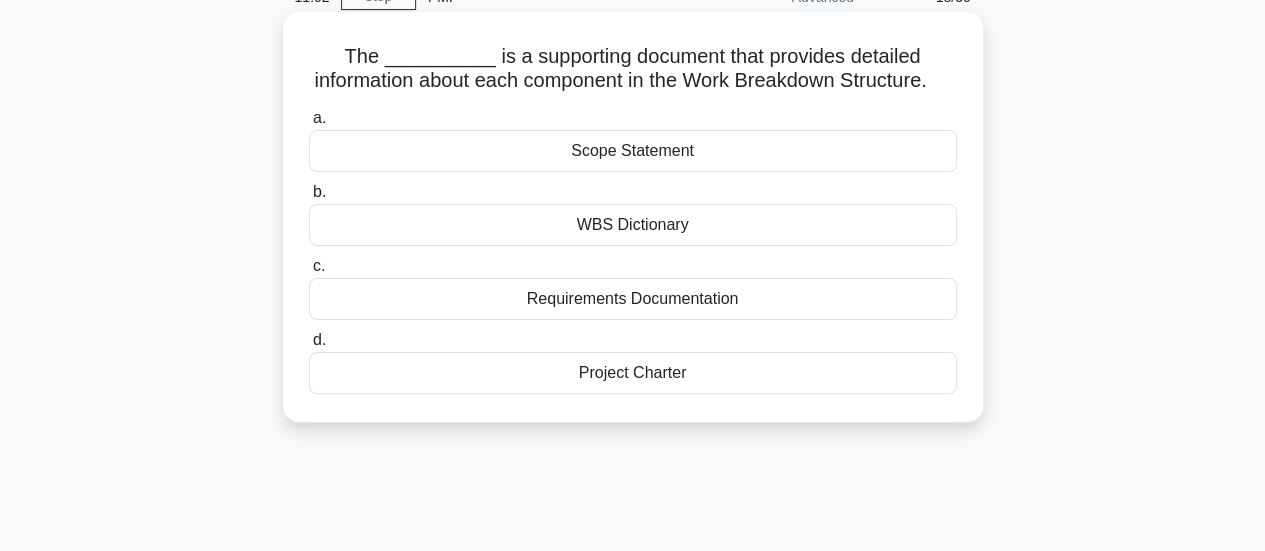 click on "Requirements Documentation" at bounding box center (633, 299) 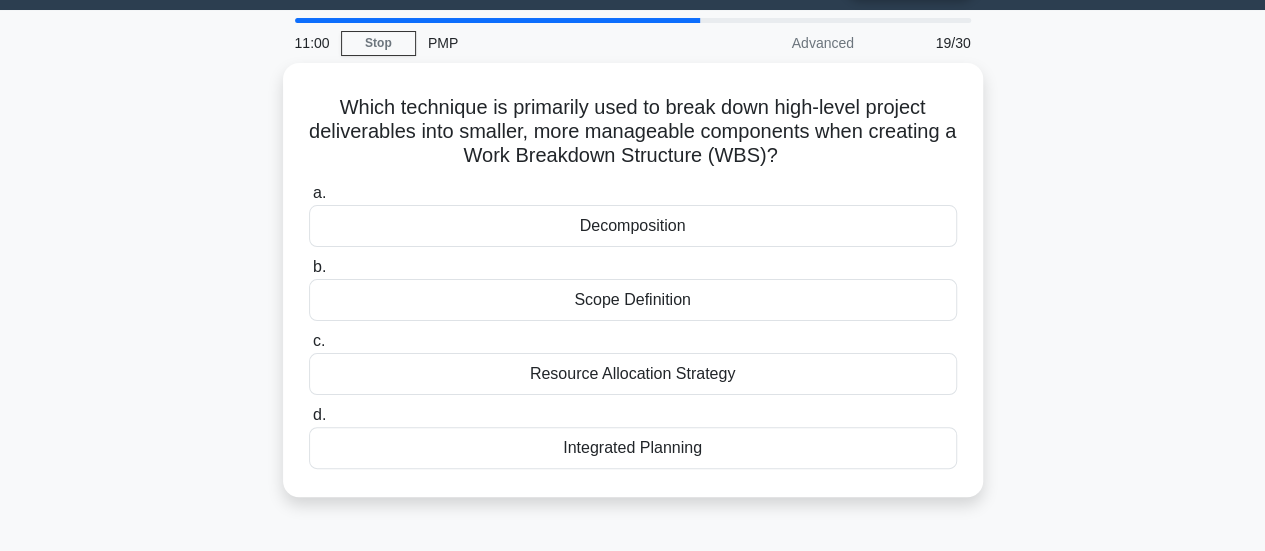 scroll, scrollTop: 100, scrollLeft: 0, axis: vertical 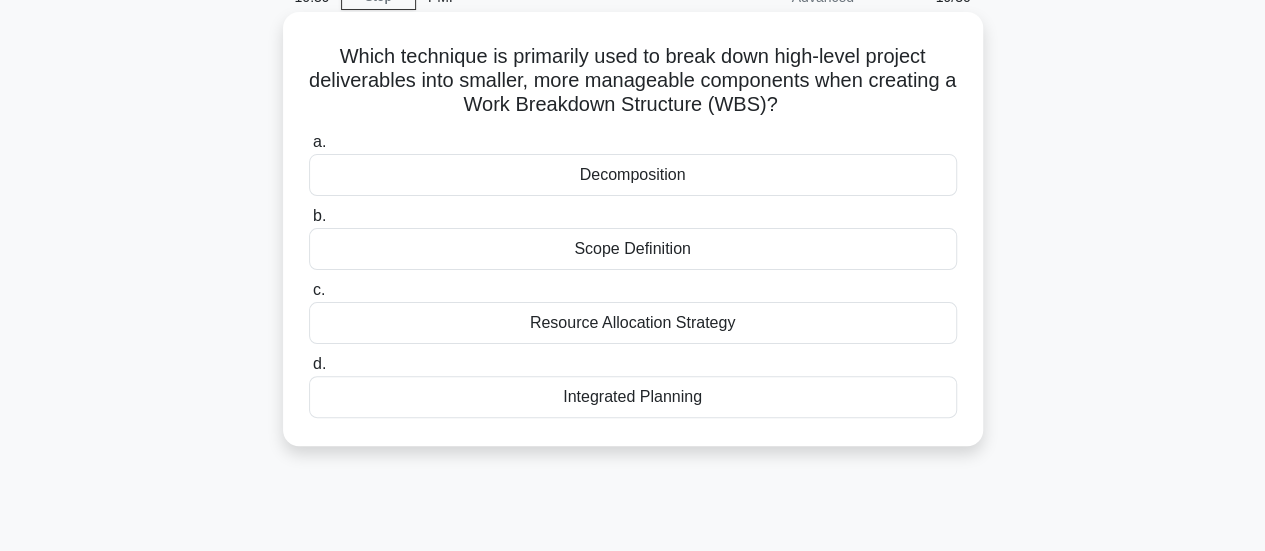 click on "Decomposition" at bounding box center (633, 175) 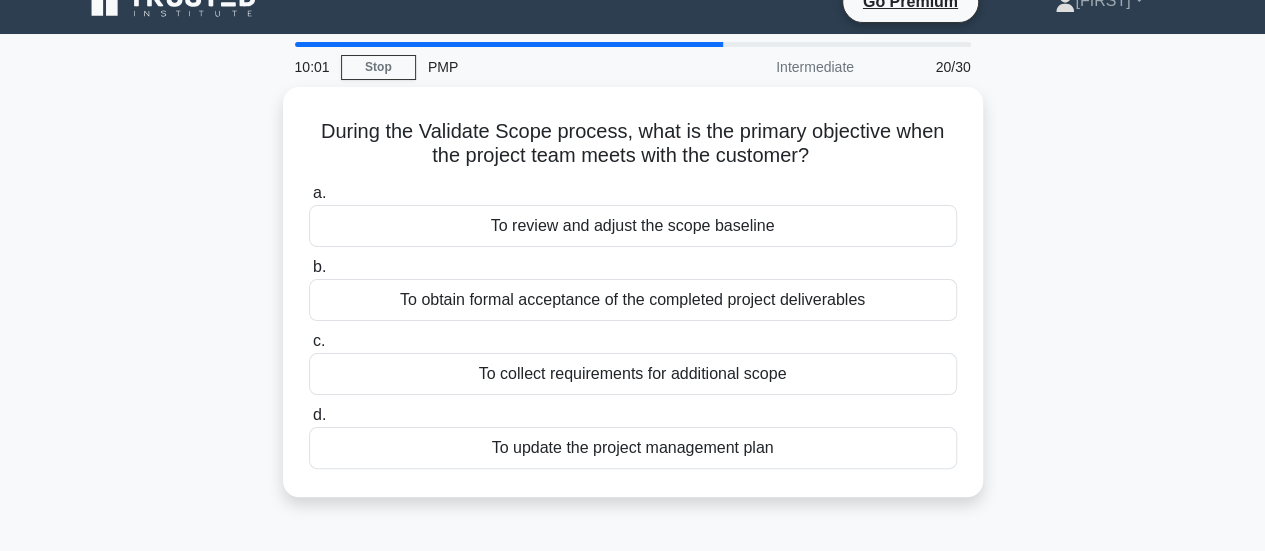 scroll, scrollTop: 0, scrollLeft: 0, axis: both 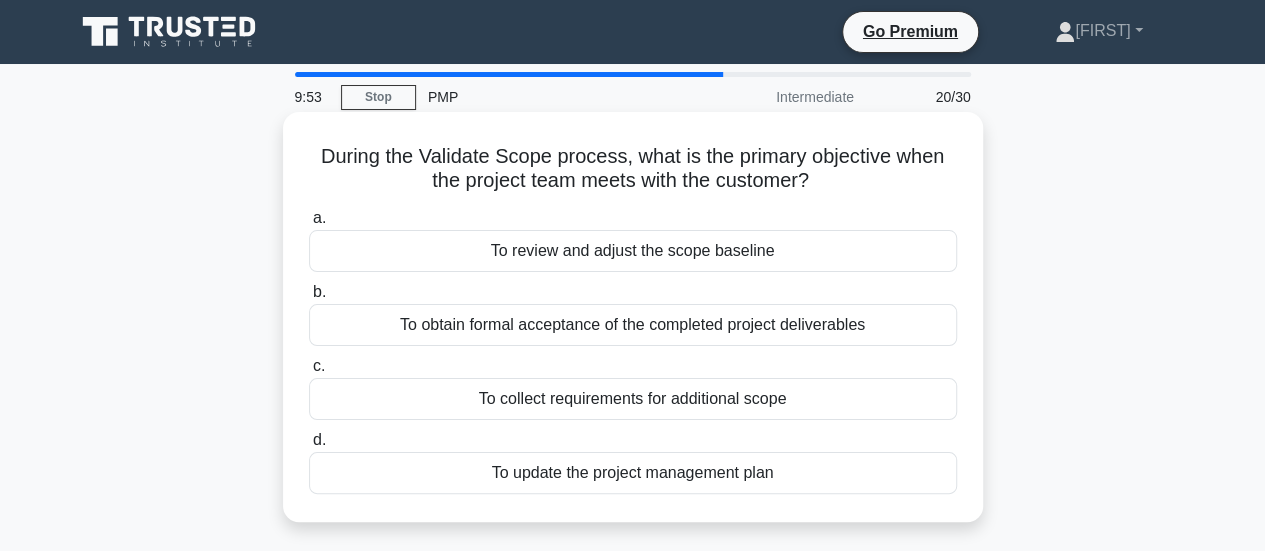 click on "To obtain formal acceptance of the completed project deliverables" at bounding box center (633, 325) 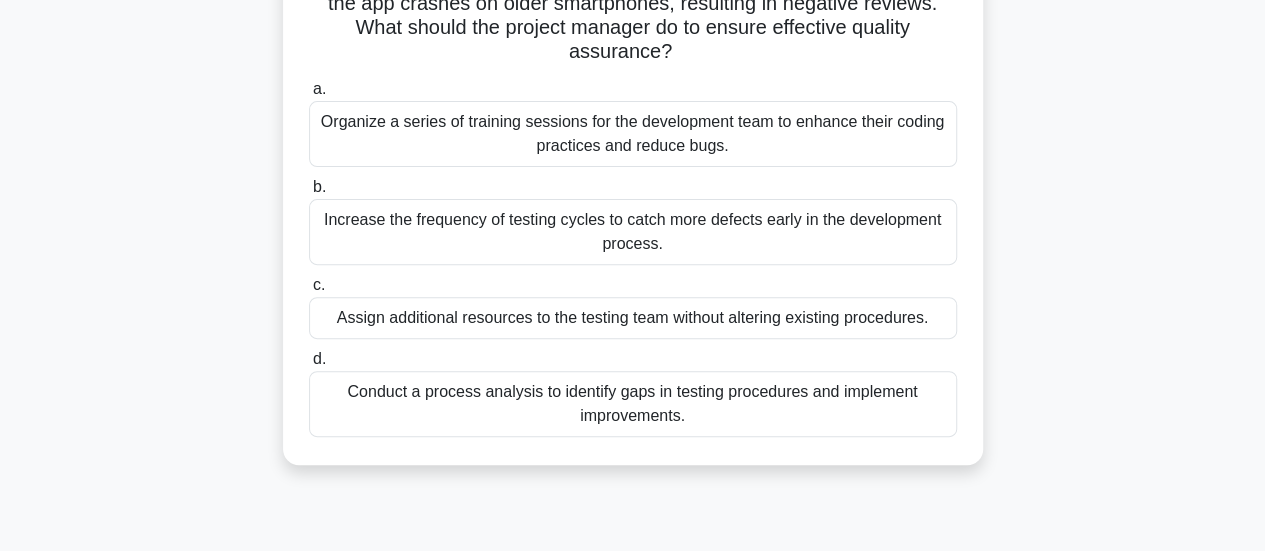 scroll, scrollTop: 200, scrollLeft: 0, axis: vertical 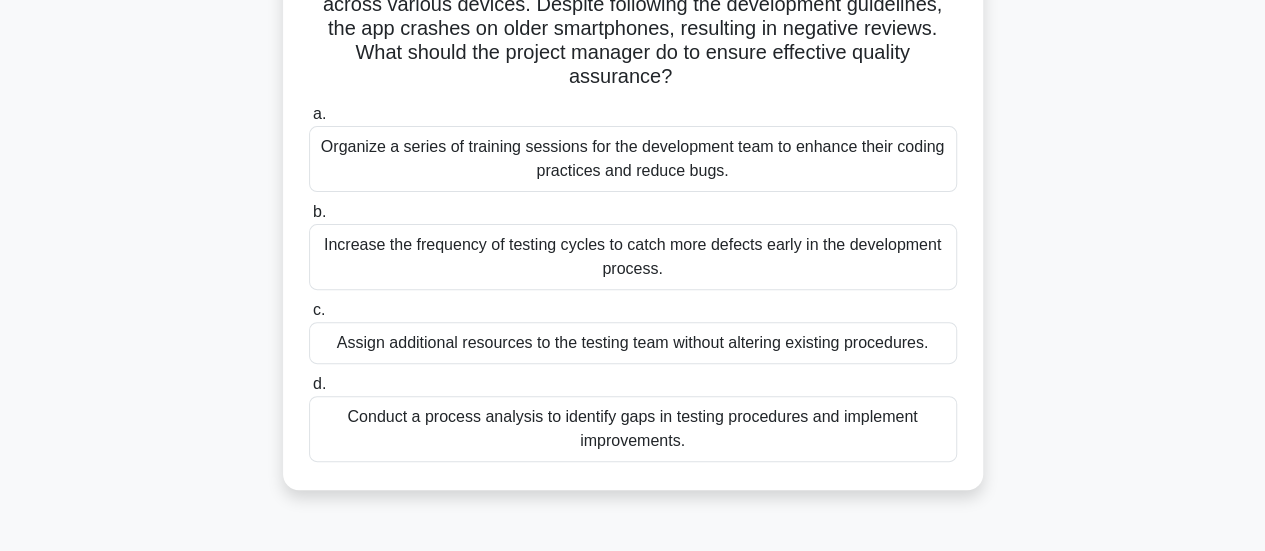 click on "Conduct a process analysis to identify gaps in testing procedures and implement improvements." at bounding box center (633, 429) 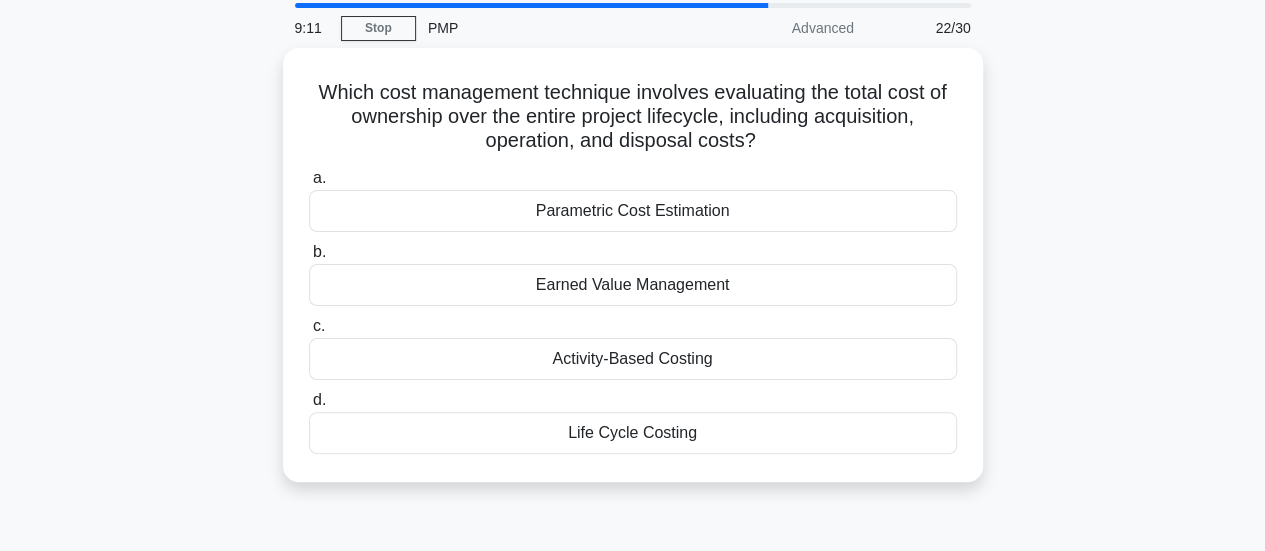 scroll, scrollTop: 100, scrollLeft: 0, axis: vertical 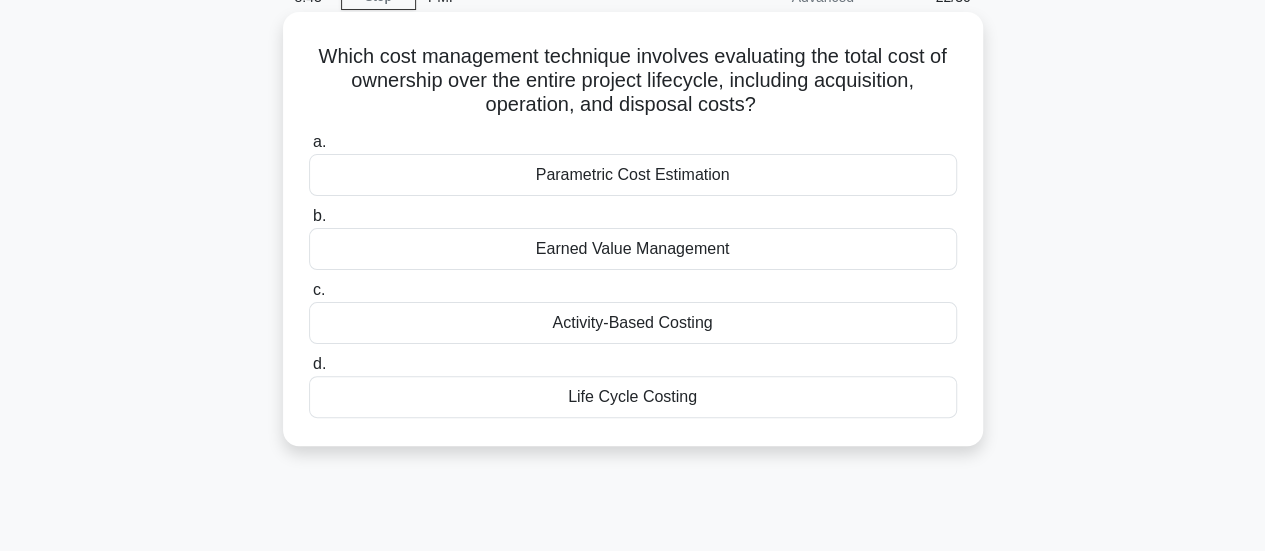 click on "Life Cycle Costing" at bounding box center [633, 397] 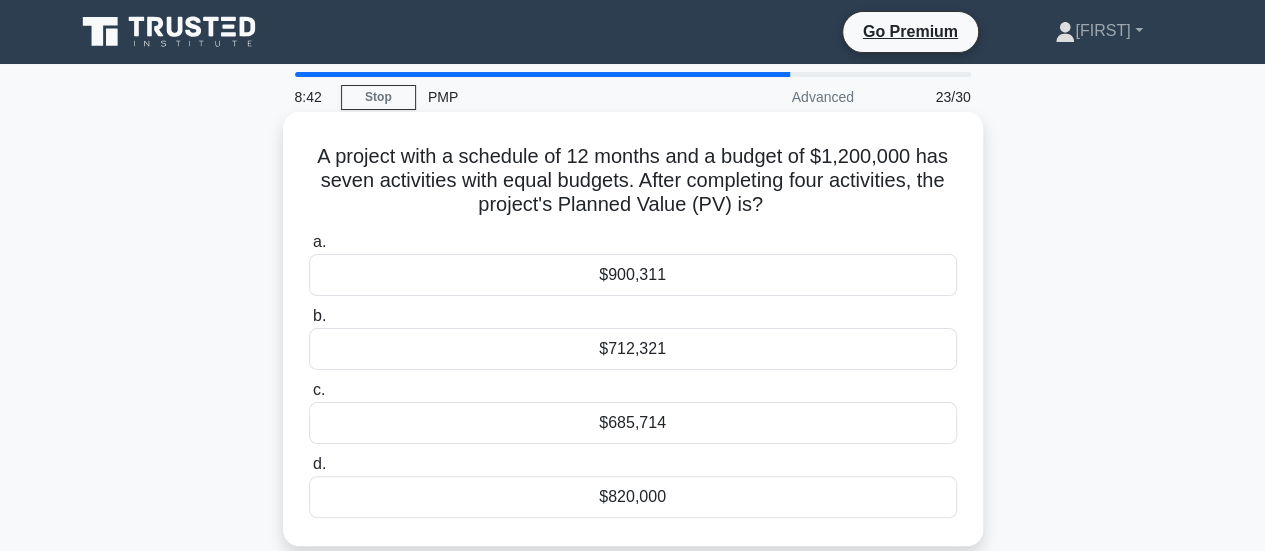 scroll, scrollTop: 100, scrollLeft: 0, axis: vertical 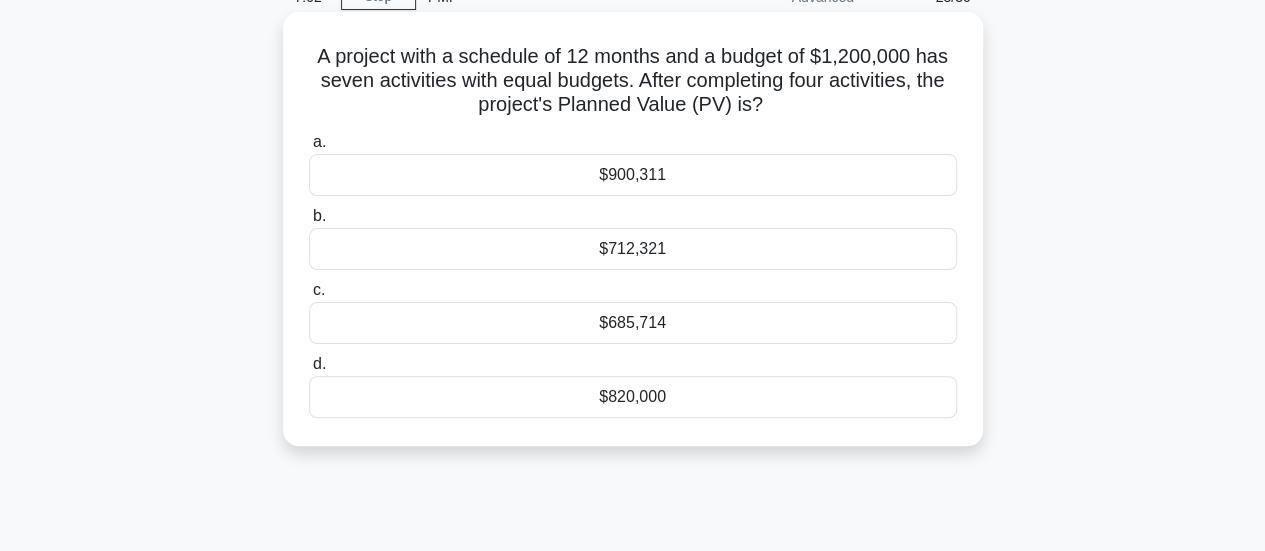 click on "$685,714" at bounding box center [633, 323] 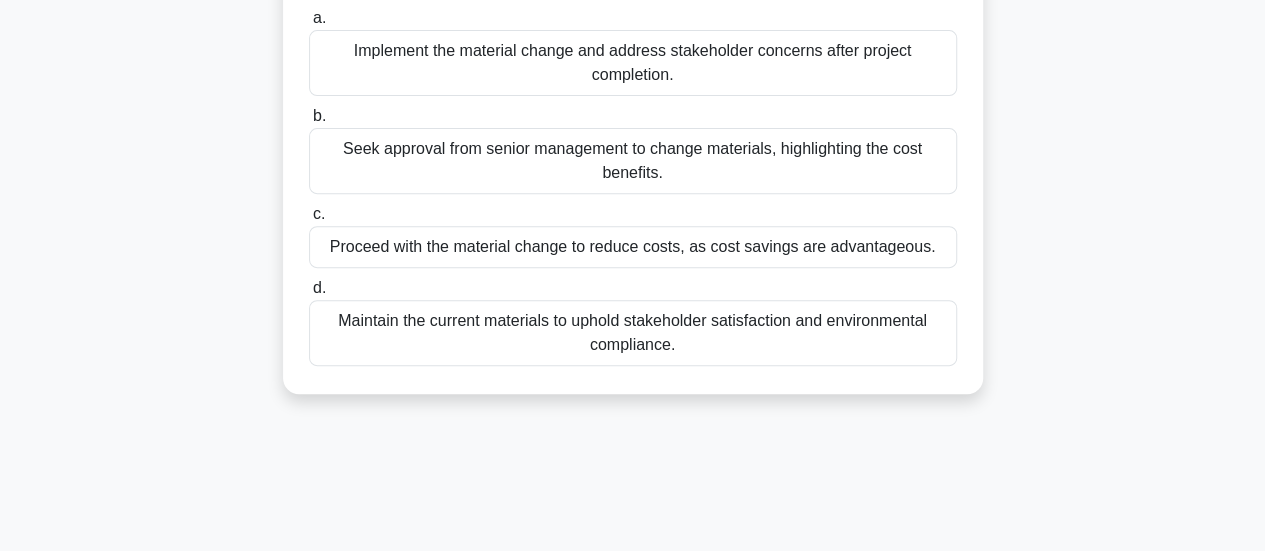 scroll, scrollTop: 300, scrollLeft: 0, axis: vertical 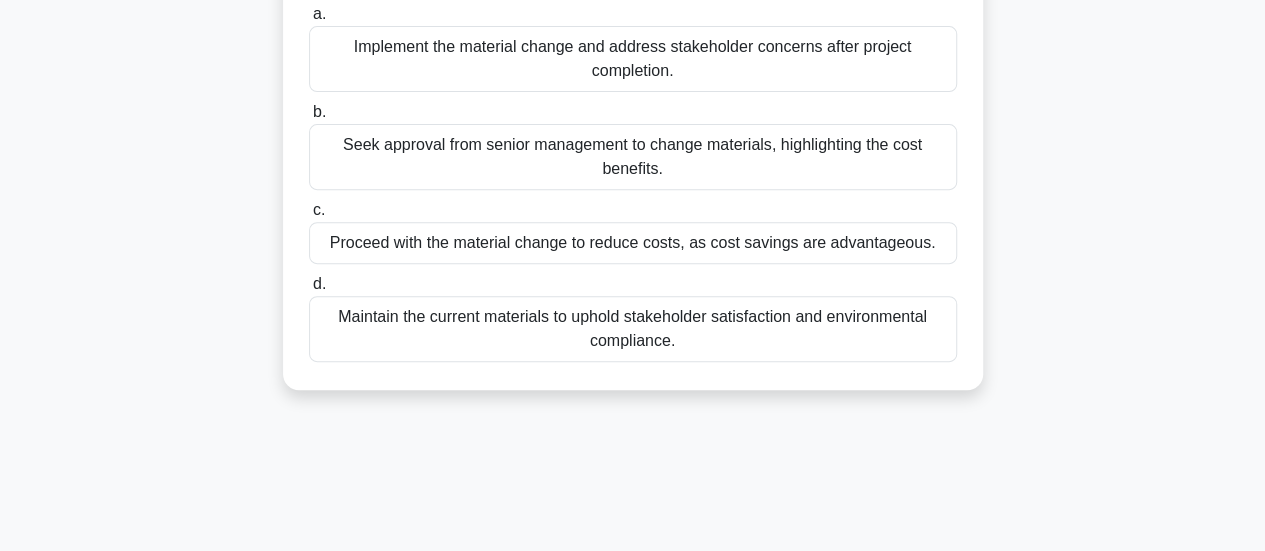click on "Maintain the current materials to uphold stakeholder satisfaction and environmental compliance." at bounding box center (633, 329) 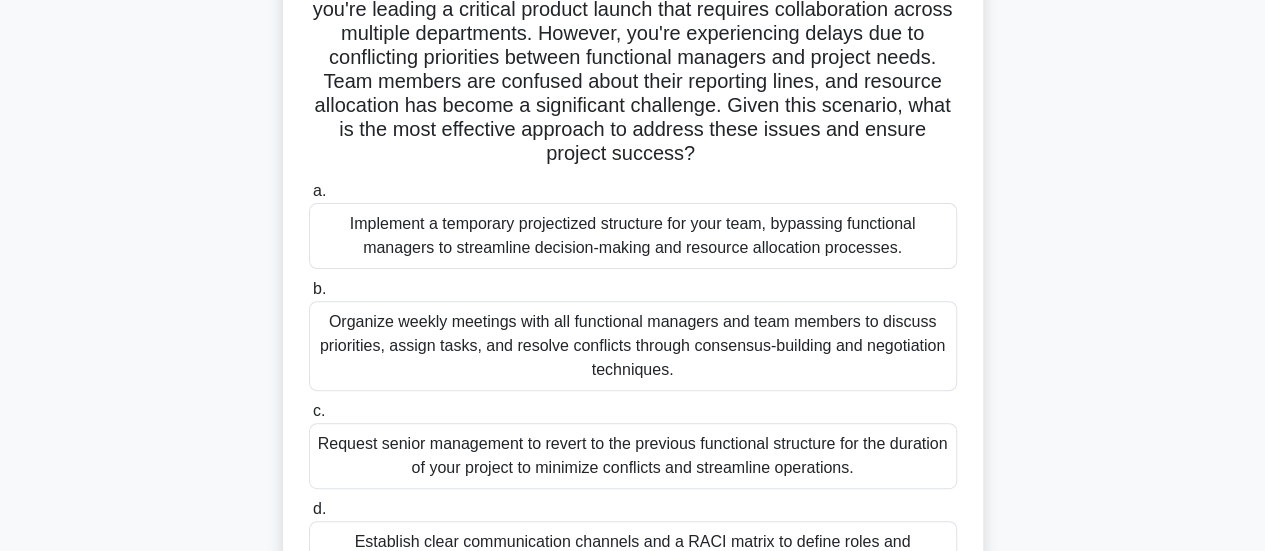 scroll, scrollTop: 300, scrollLeft: 0, axis: vertical 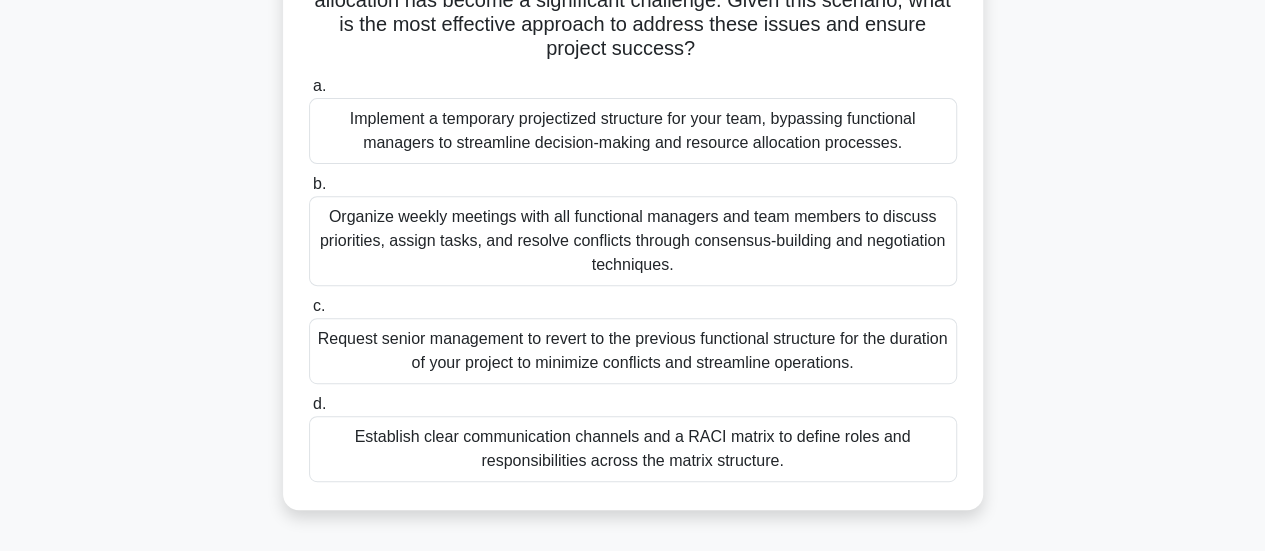click on "Organize weekly meetings with all functional managers and team members to discuss priorities, assign tasks, and resolve conflicts through consensus-building and negotiation techniques." at bounding box center (633, 241) 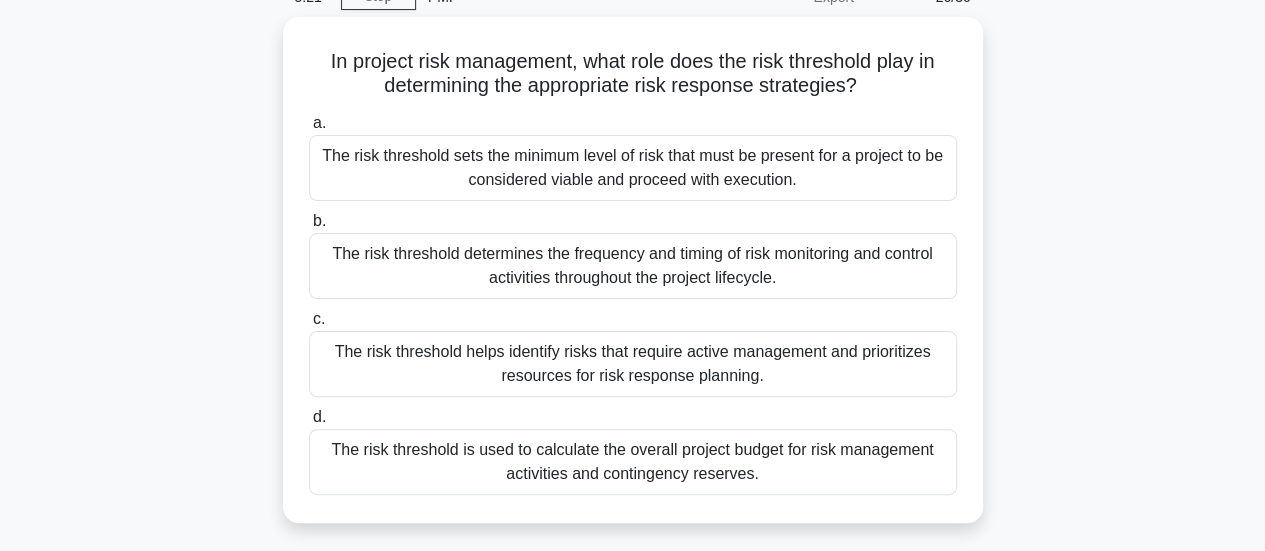 scroll, scrollTop: 0, scrollLeft: 0, axis: both 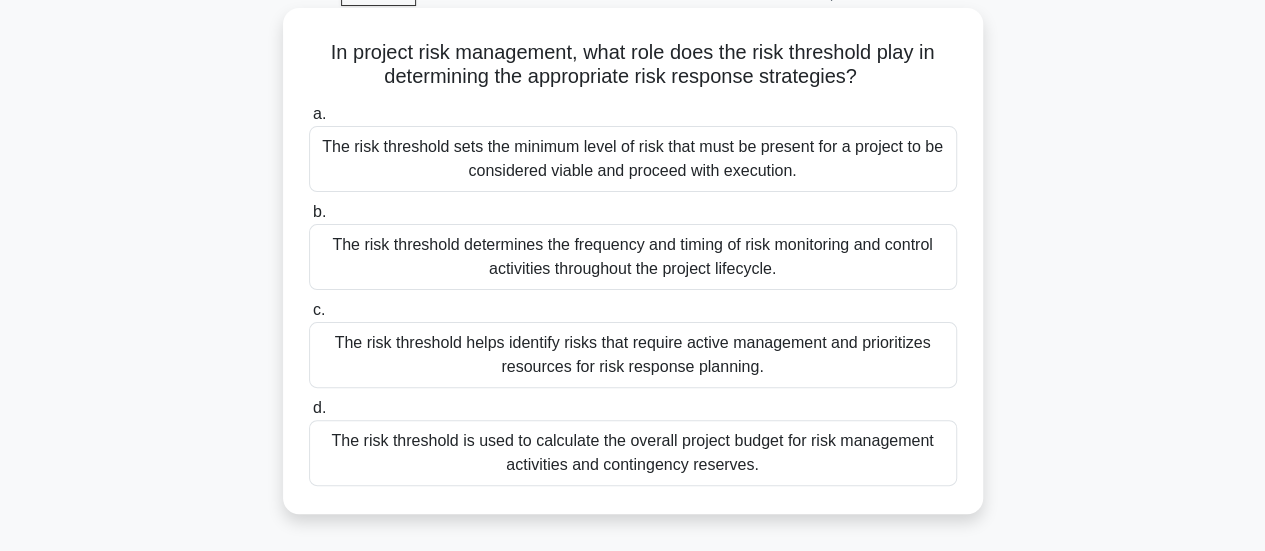 click on "The risk threshold sets the minimum level of risk that must be present for a project to be considered viable and proceed with execution." at bounding box center (633, 159) 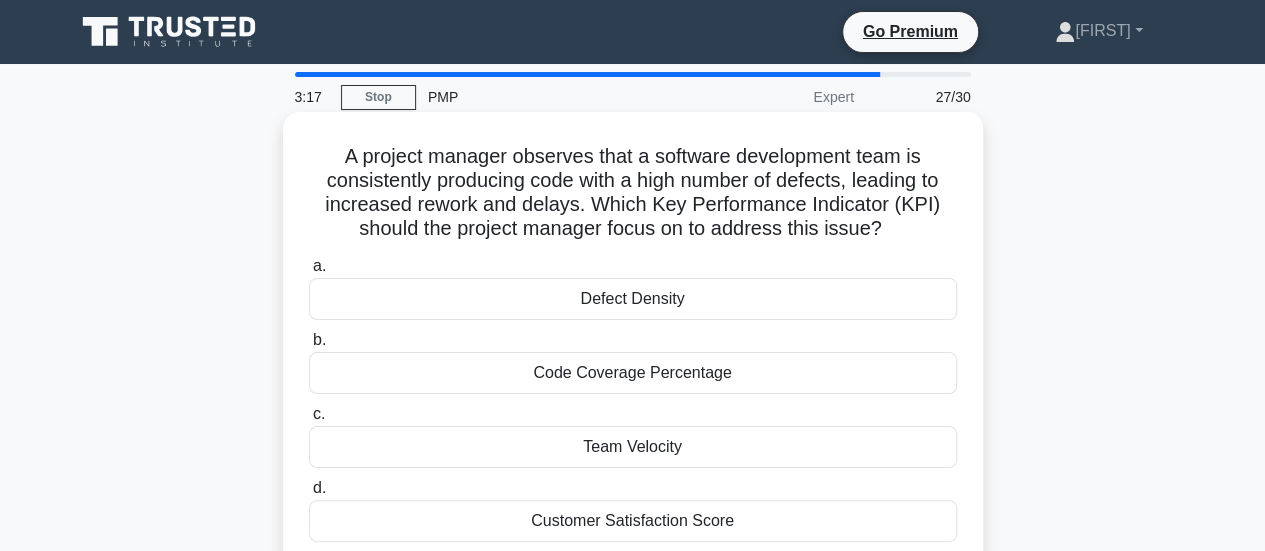 scroll, scrollTop: 100, scrollLeft: 0, axis: vertical 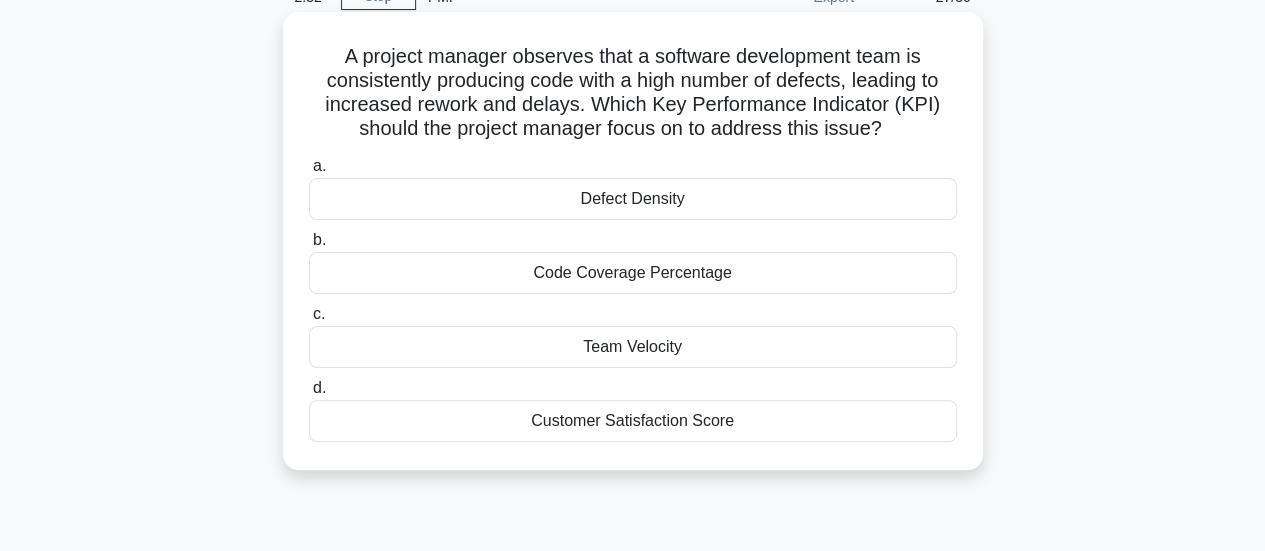 click on "Defect Density" at bounding box center (633, 199) 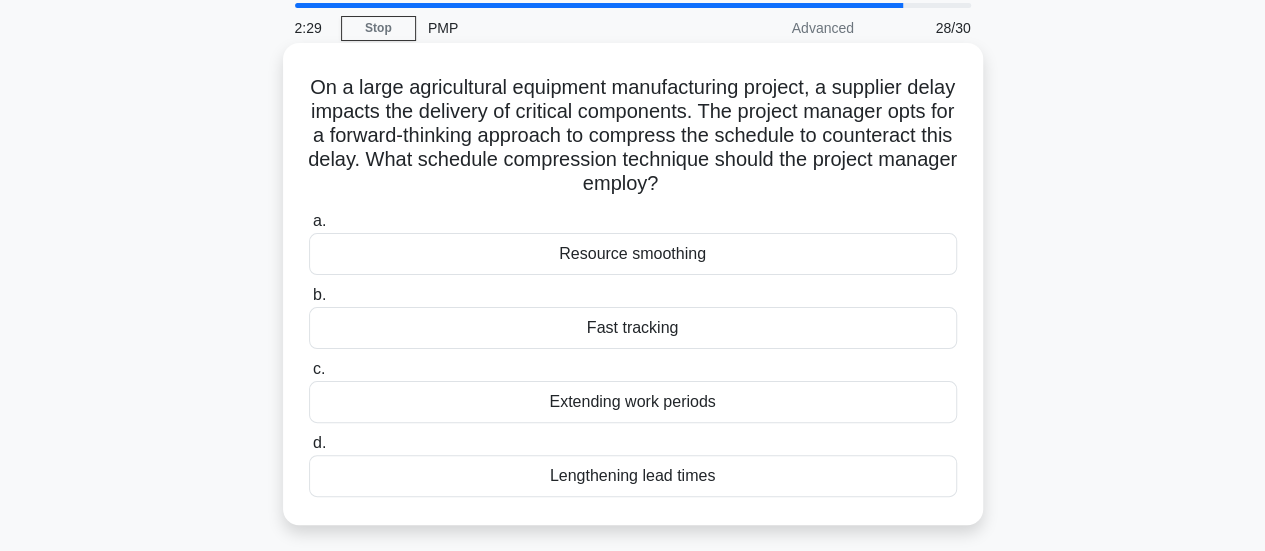 scroll, scrollTop: 100, scrollLeft: 0, axis: vertical 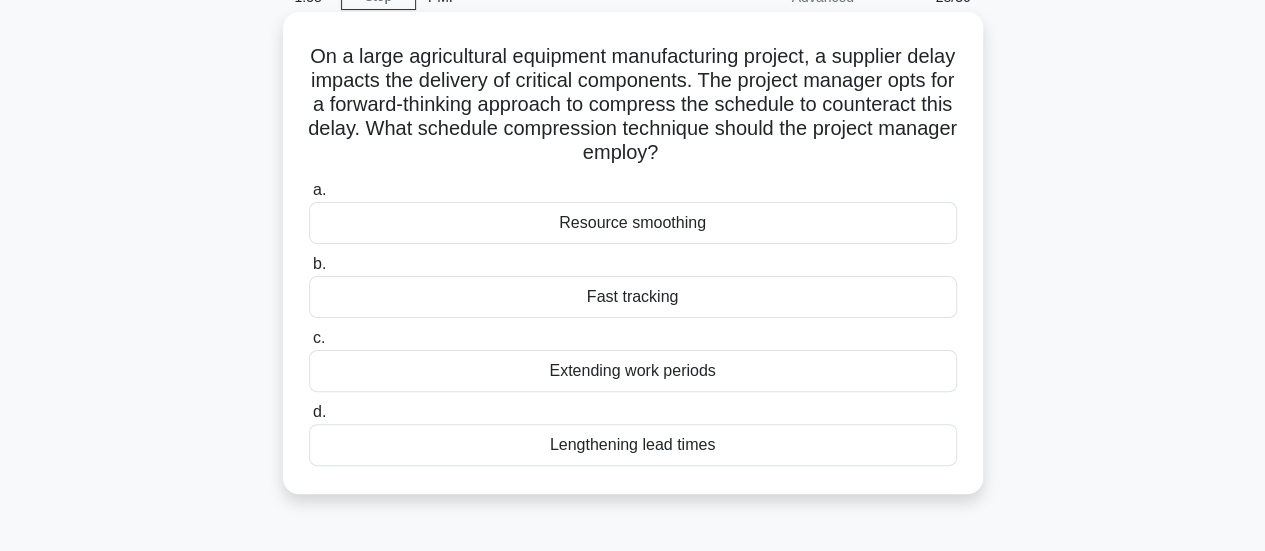 click on "Fast tracking" at bounding box center (633, 297) 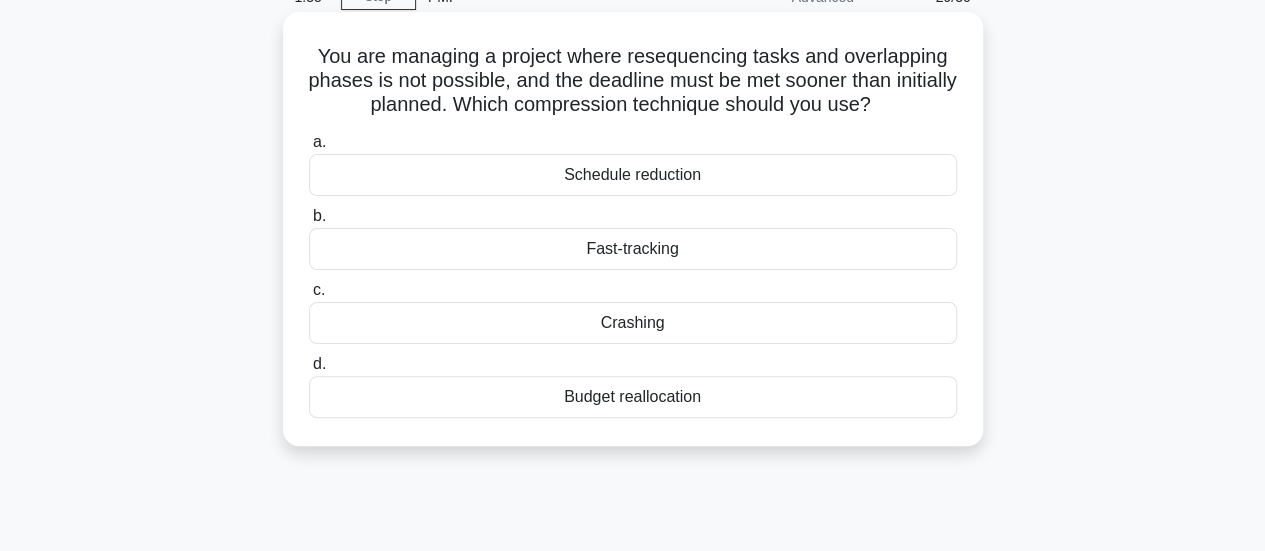 scroll, scrollTop: 0, scrollLeft: 0, axis: both 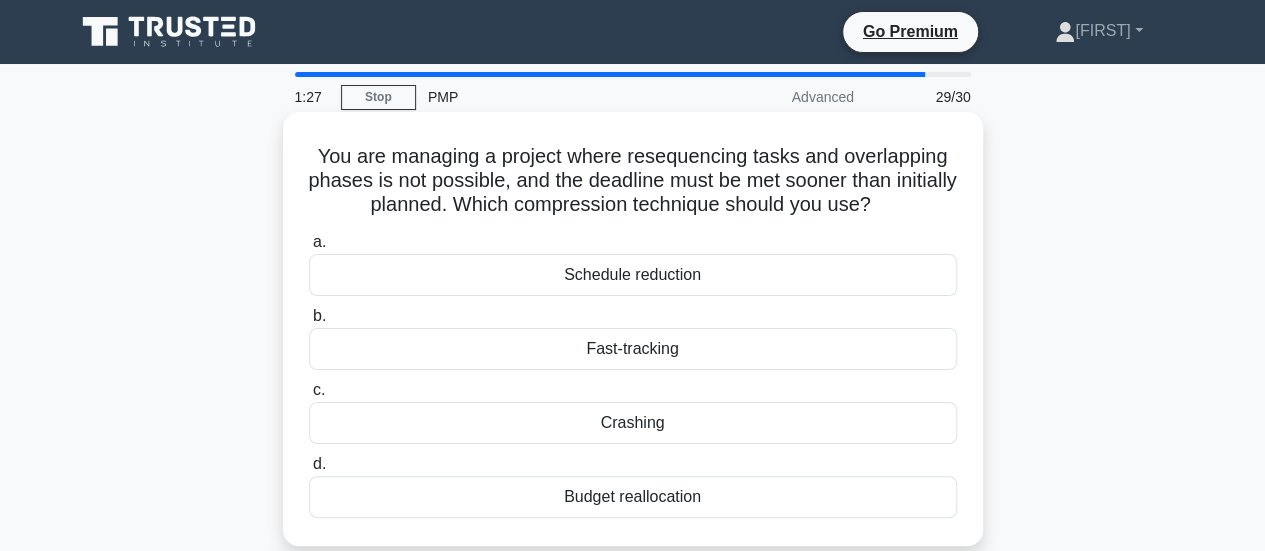 click on "Crashing" at bounding box center [633, 423] 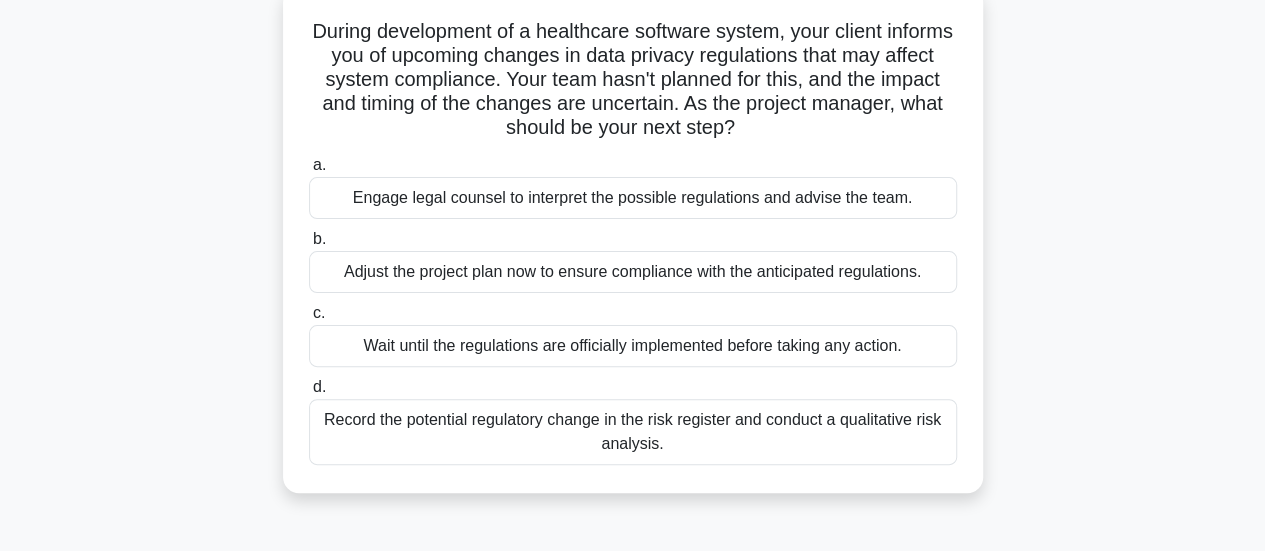 scroll, scrollTop: 100, scrollLeft: 0, axis: vertical 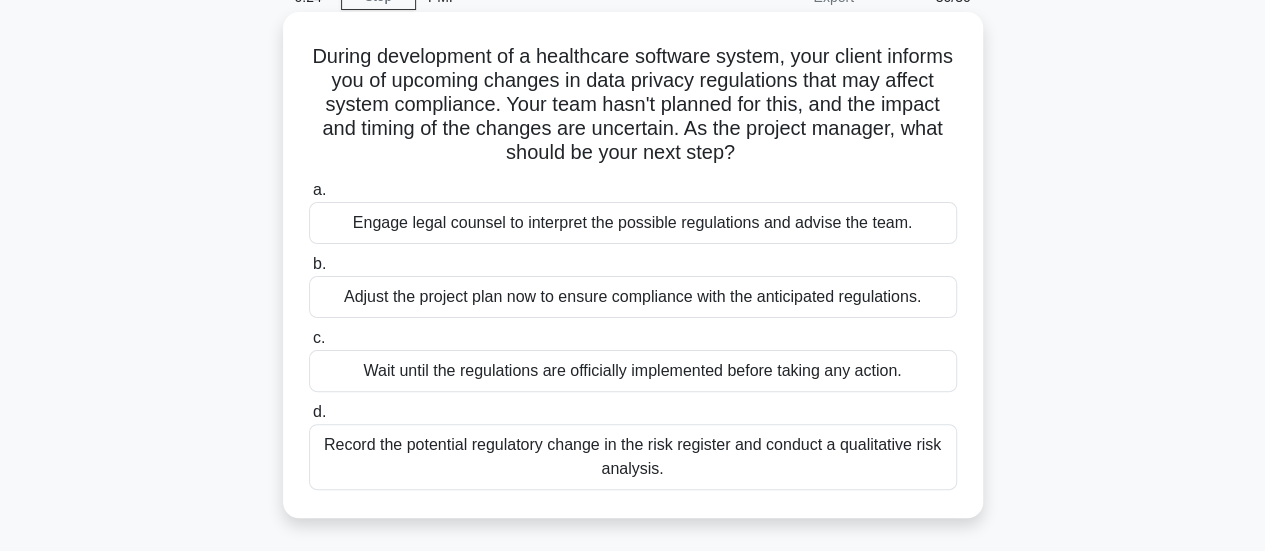 click on "Record the potential regulatory change in the risk register and conduct a qualitative risk analysis." at bounding box center [633, 457] 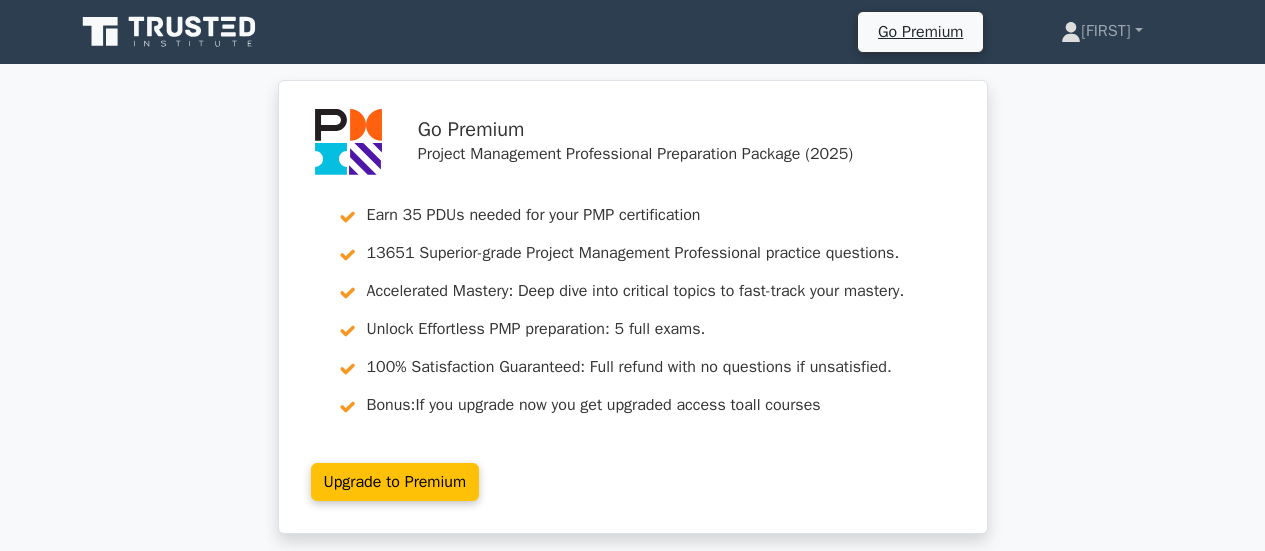 scroll, scrollTop: 400, scrollLeft: 0, axis: vertical 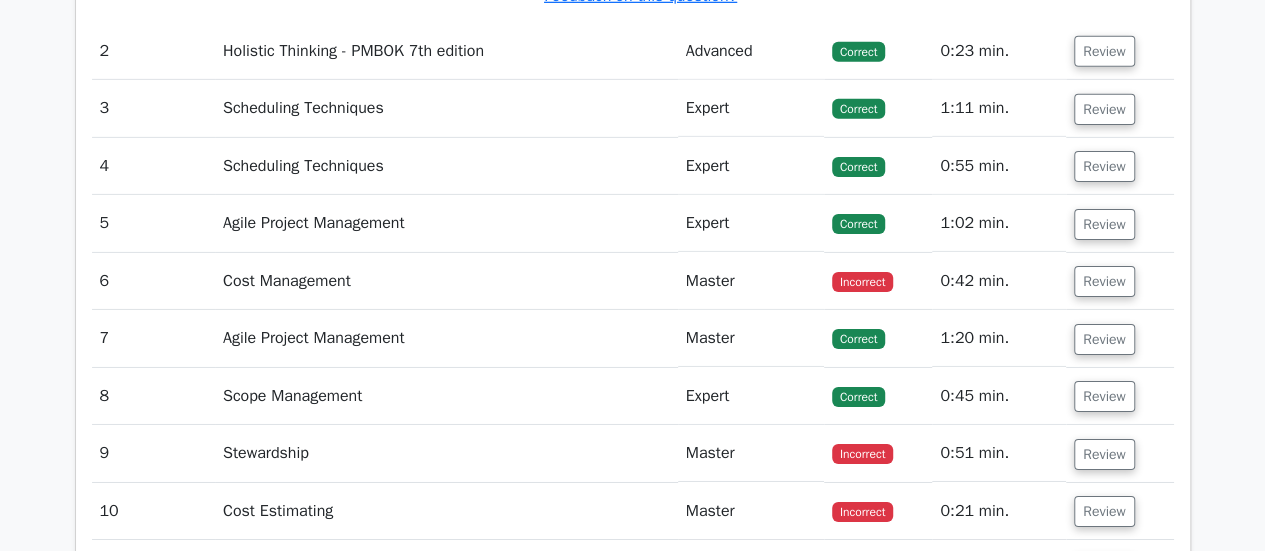 click on "0:23 min." at bounding box center [999, 51] 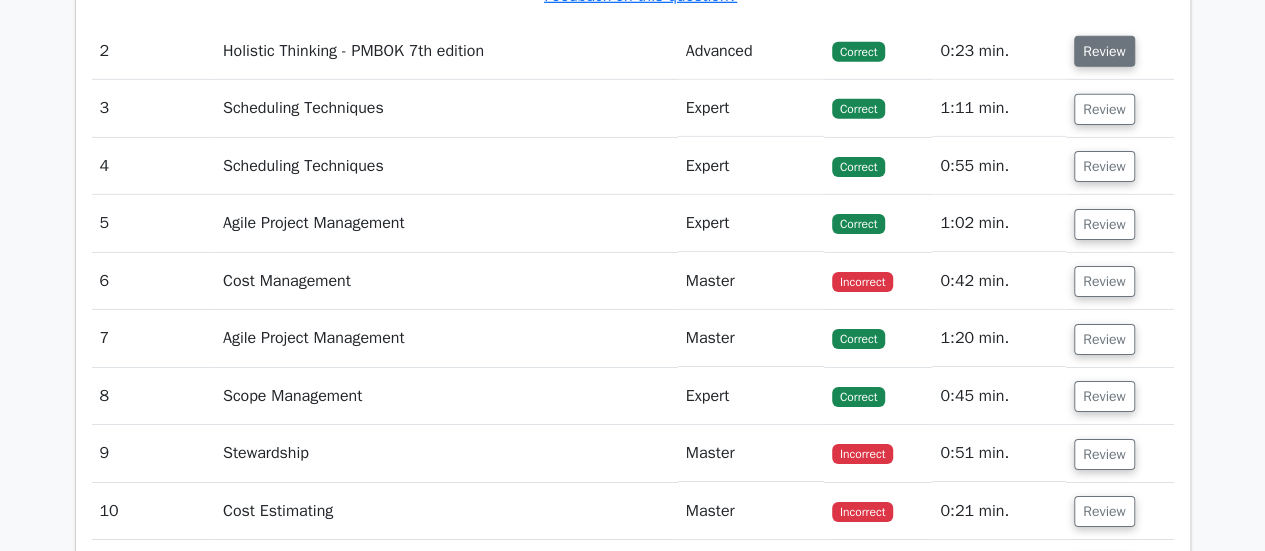 click on "Review" at bounding box center (1104, 51) 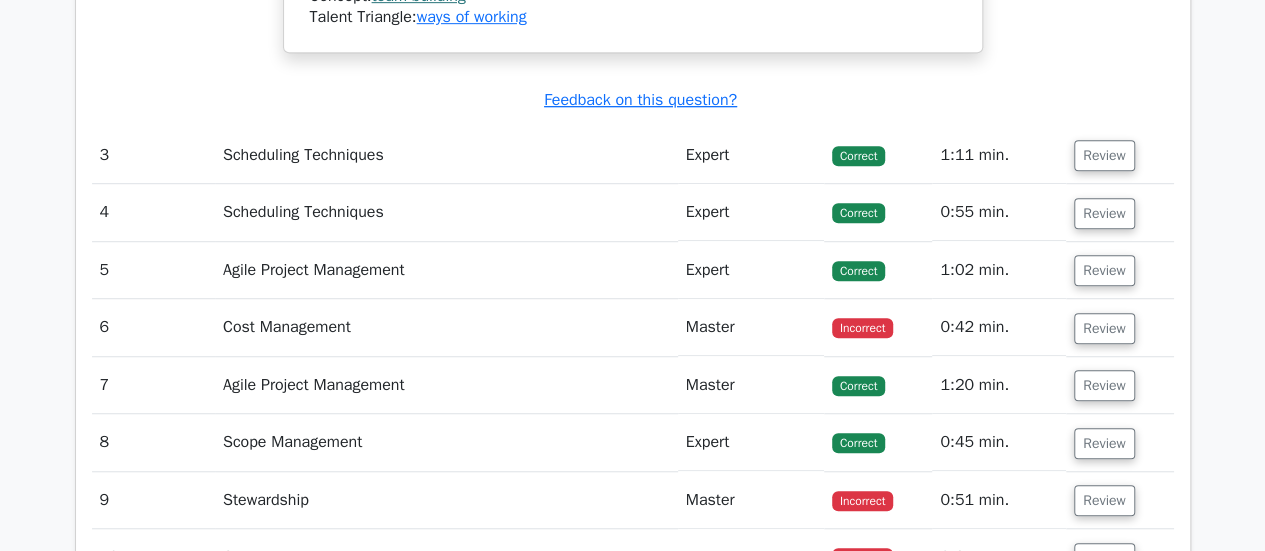 scroll, scrollTop: 4400, scrollLeft: 0, axis: vertical 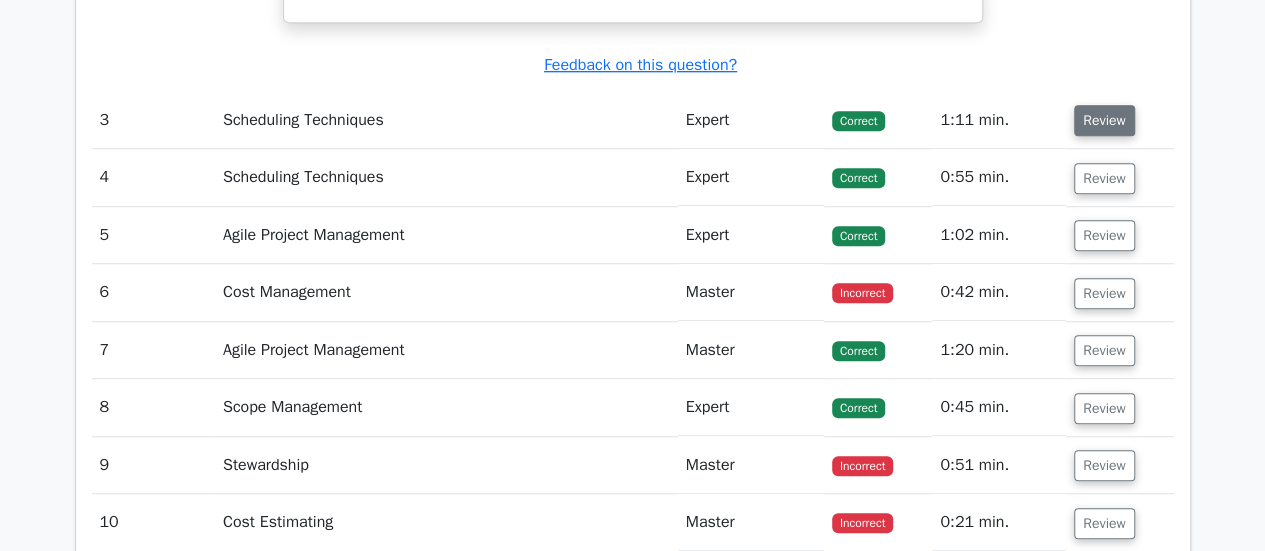 click on "Review" at bounding box center [1104, 120] 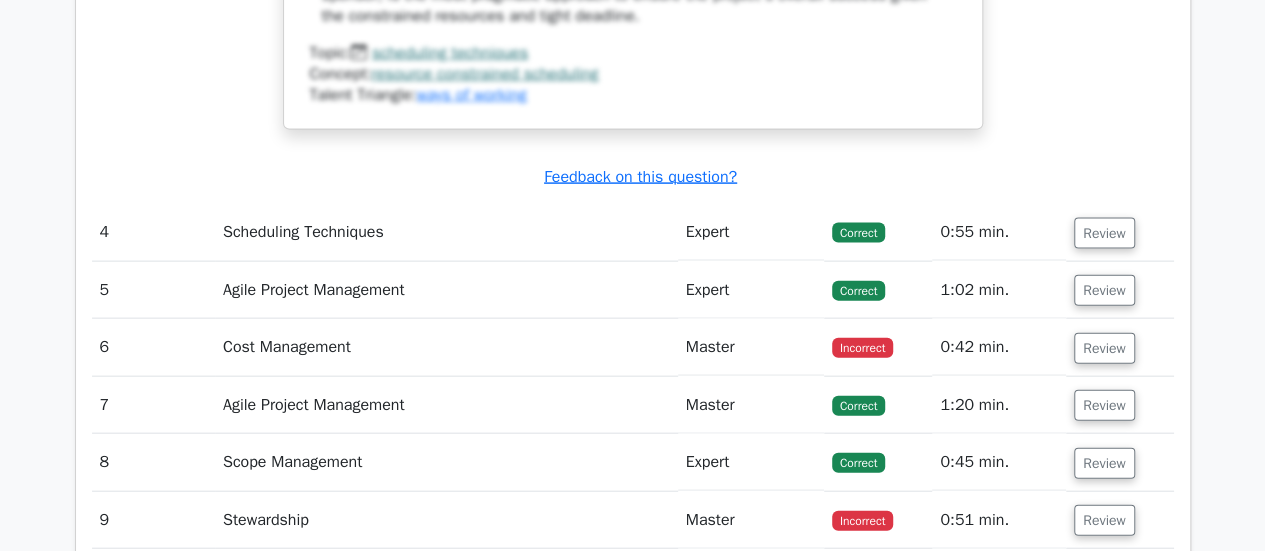 scroll, scrollTop: 6000, scrollLeft: 0, axis: vertical 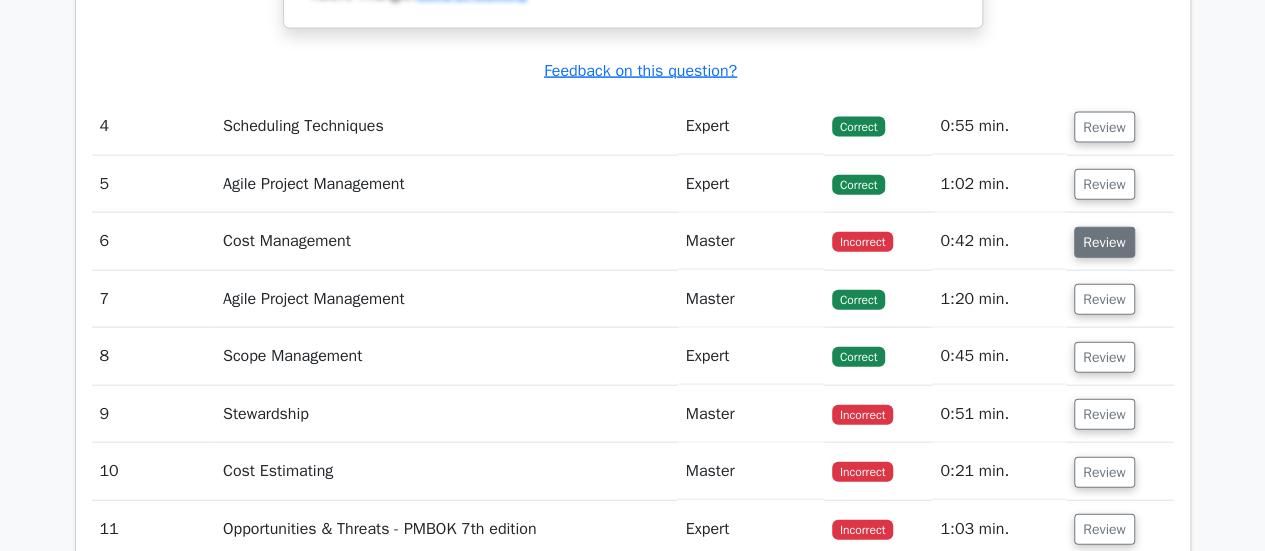 click on "Review" at bounding box center [1104, 242] 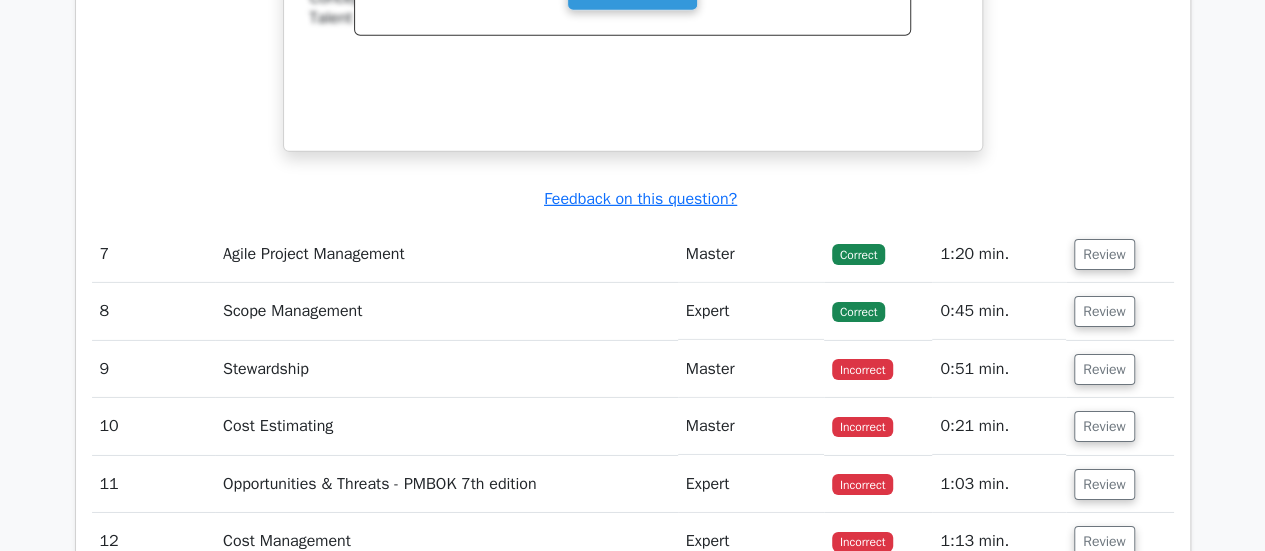 scroll, scrollTop: 7000, scrollLeft: 0, axis: vertical 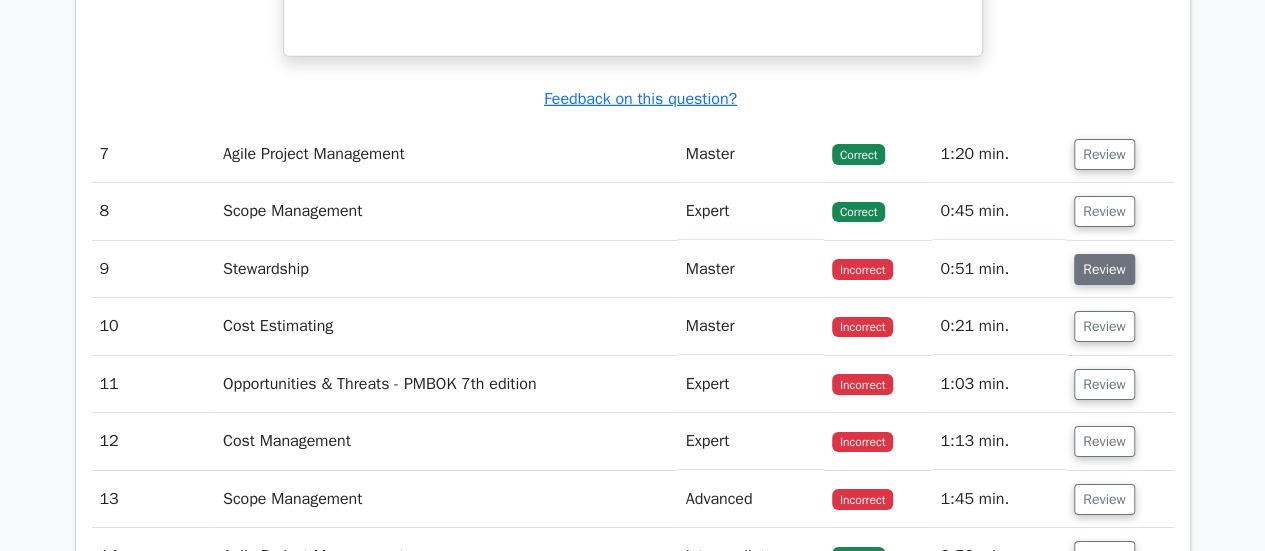 click on "Review" at bounding box center (1104, 269) 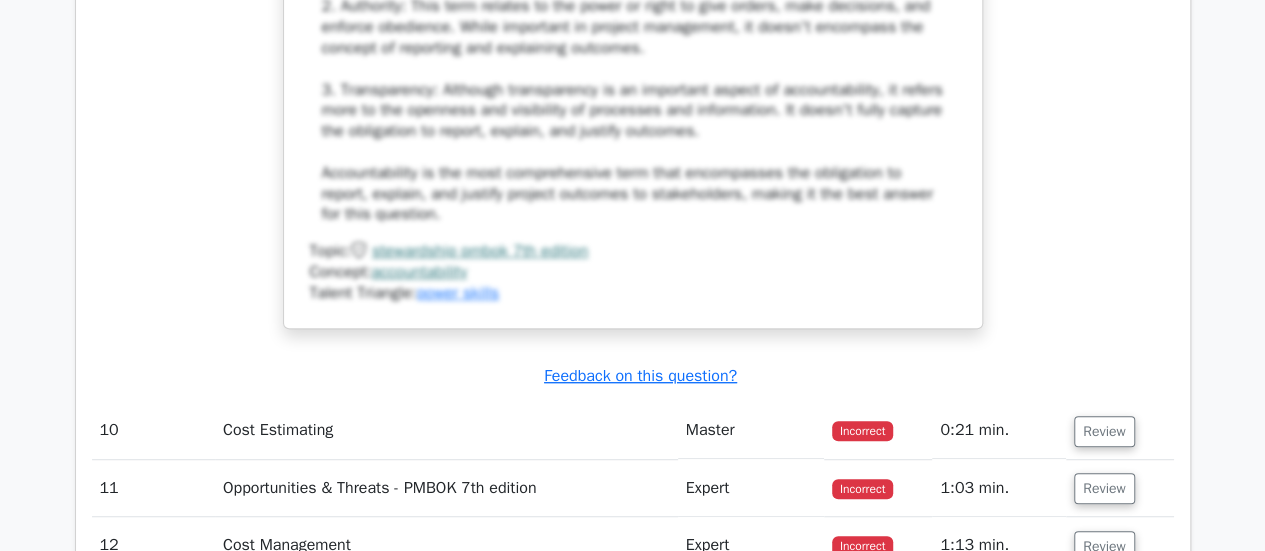 scroll, scrollTop: 8300, scrollLeft: 0, axis: vertical 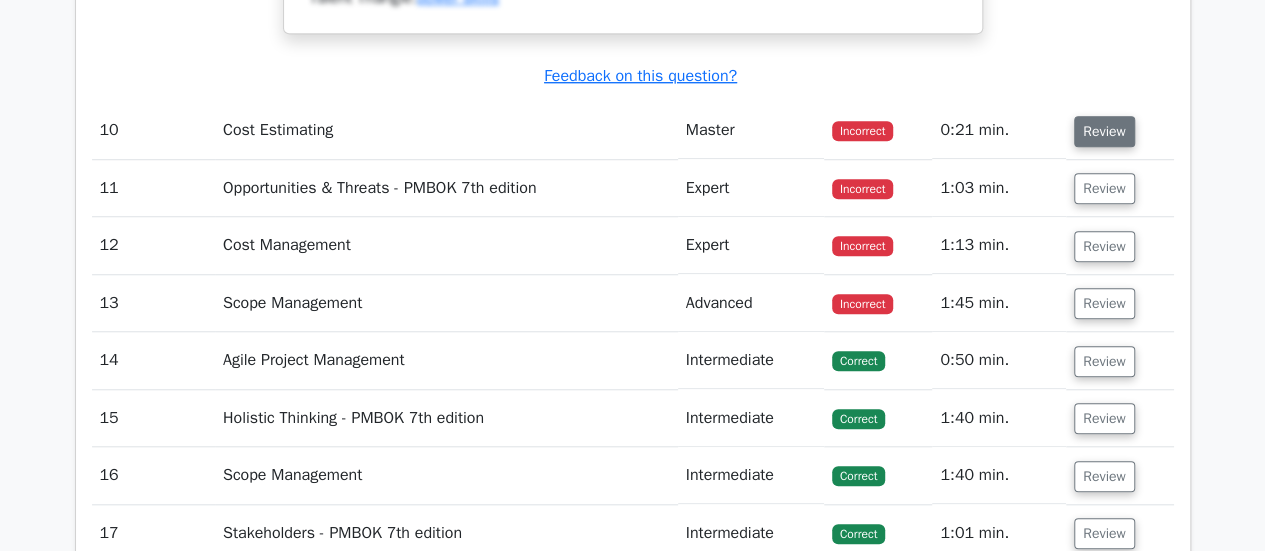 click on "Review" at bounding box center [1104, 131] 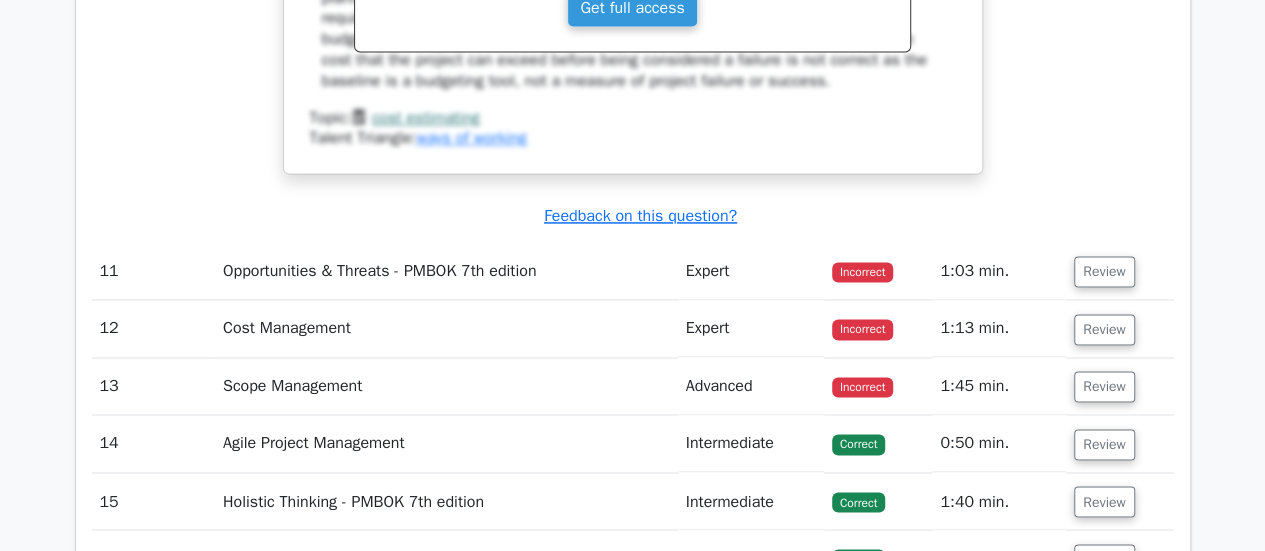 scroll, scrollTop: 9100, scrollLeft: 0, axis: vertical 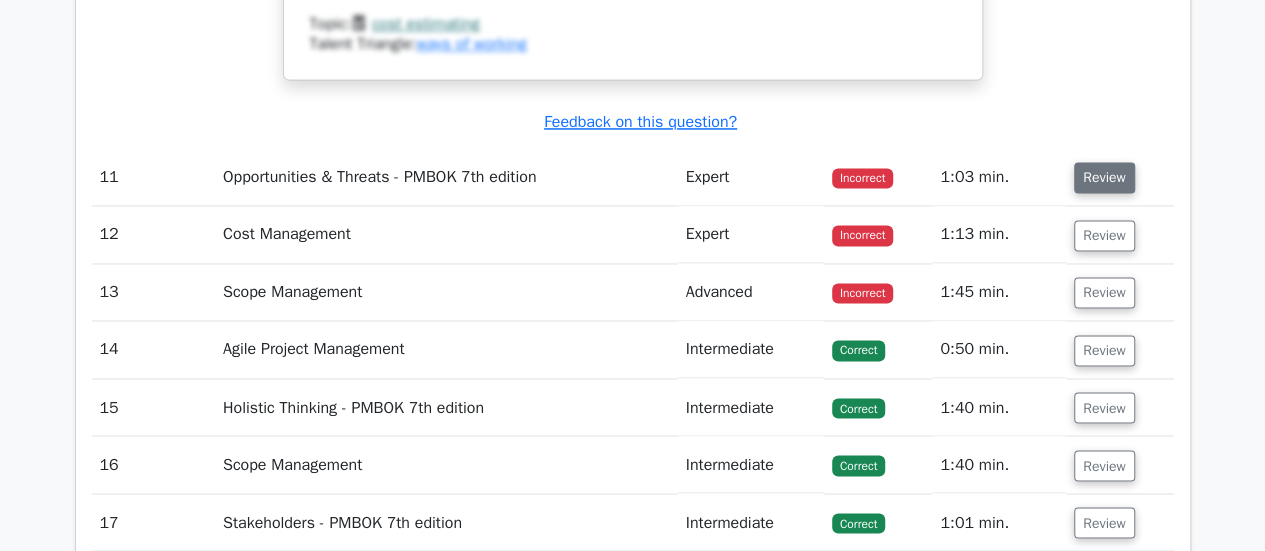 click on "Review" at bounding box center (1104, 177) 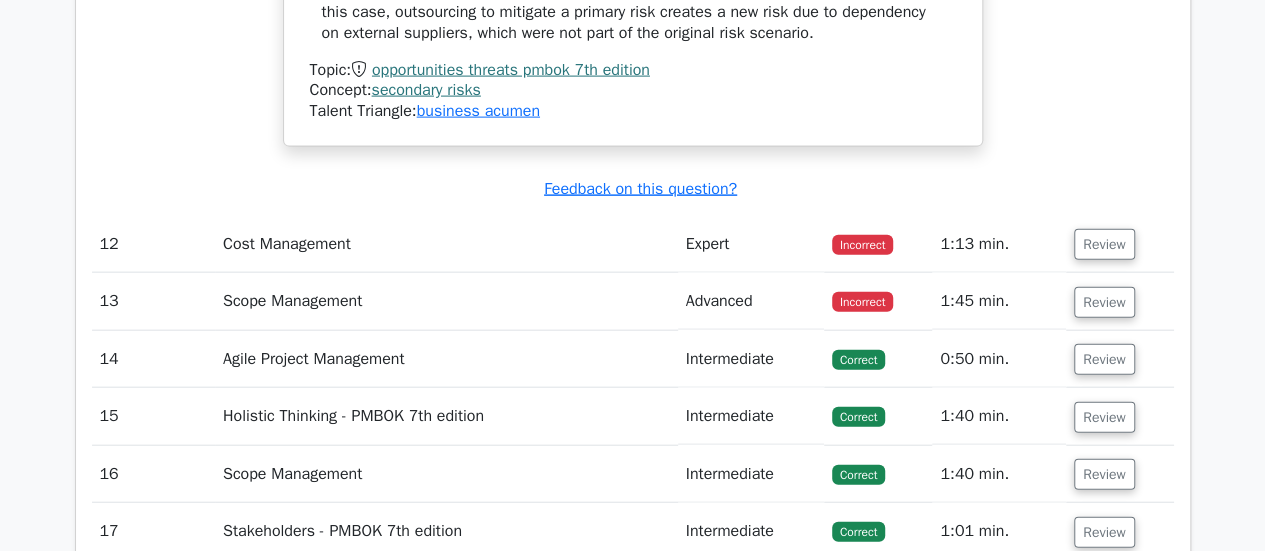 scroll, scrollTop: 9900, scrollLeft: 0, axis: vertical 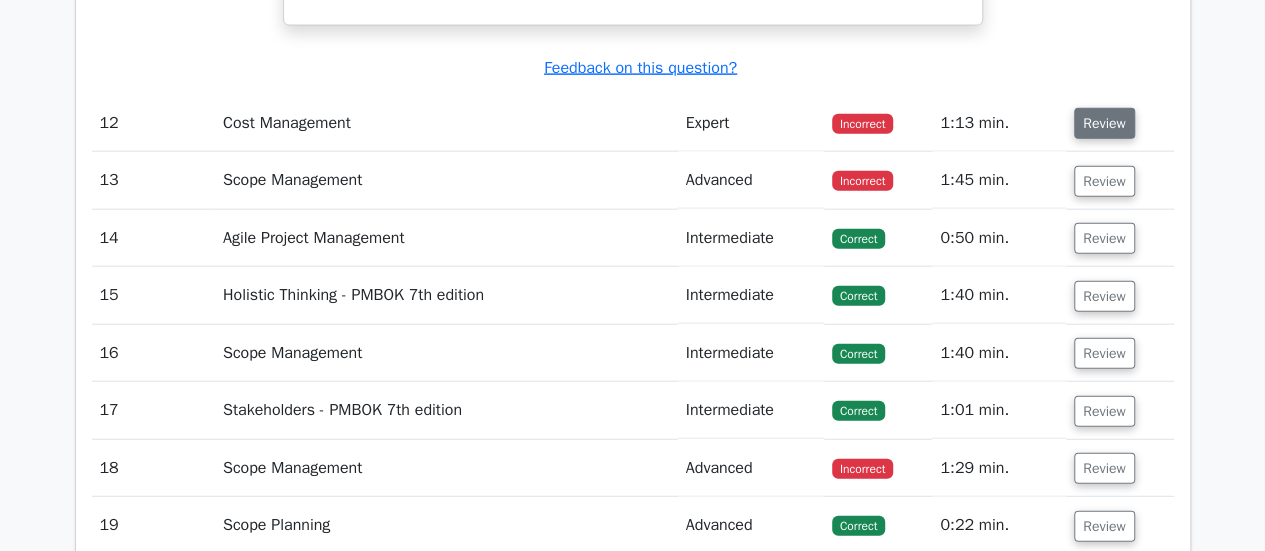 click on "Review" at bounding box center (1104, 123) 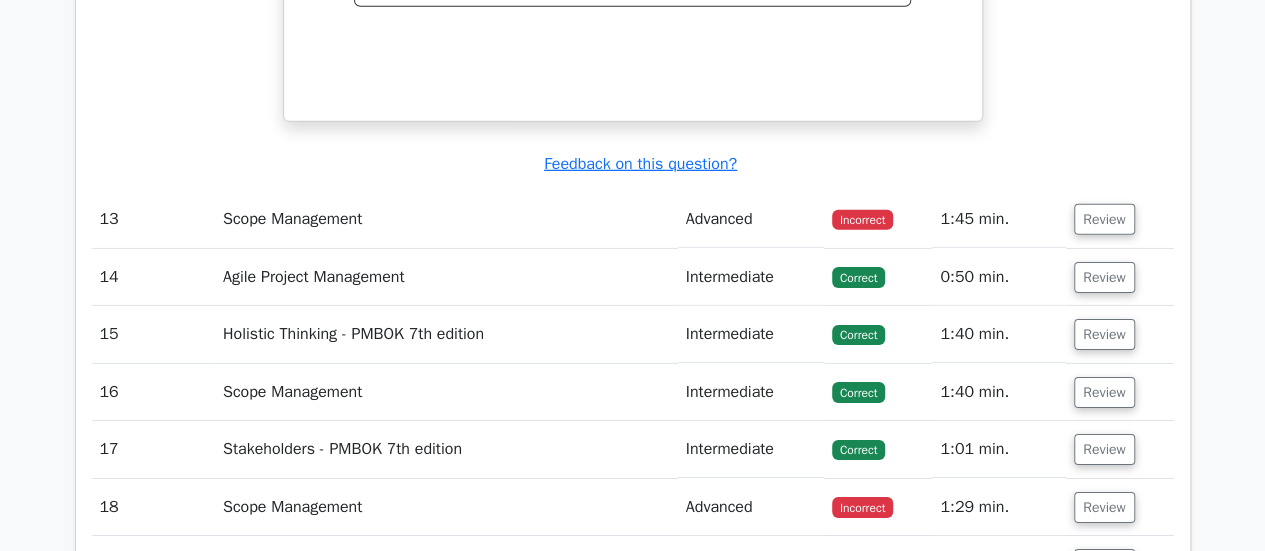 scroll, scrollTop: 10700, scrollLeft: 0, axis: vertical 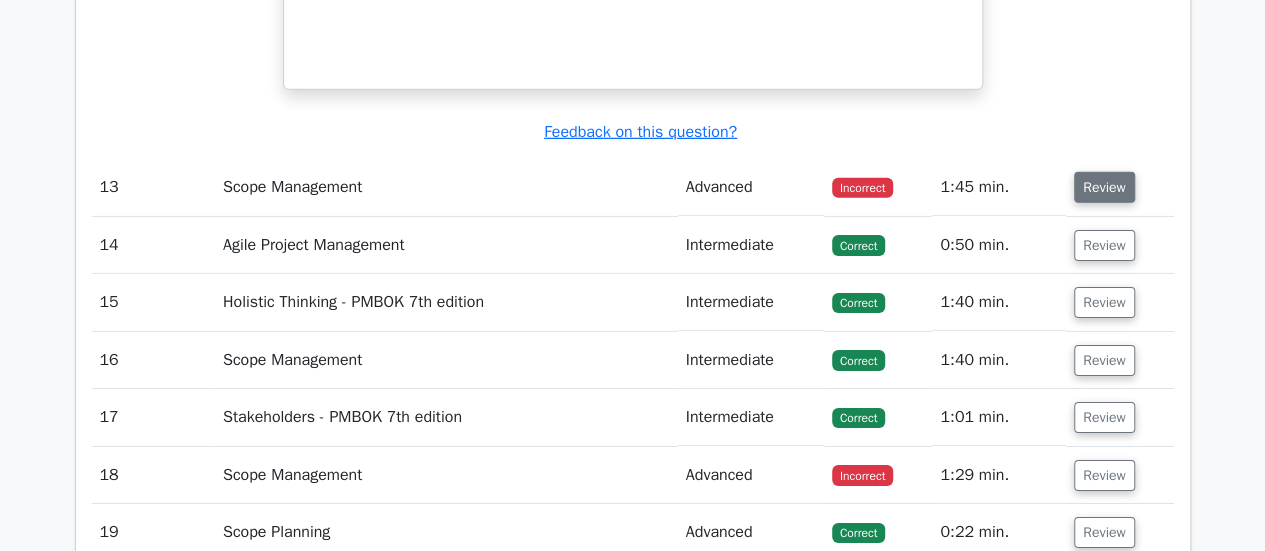 click on "Review" at bounding box center [1104, 187] 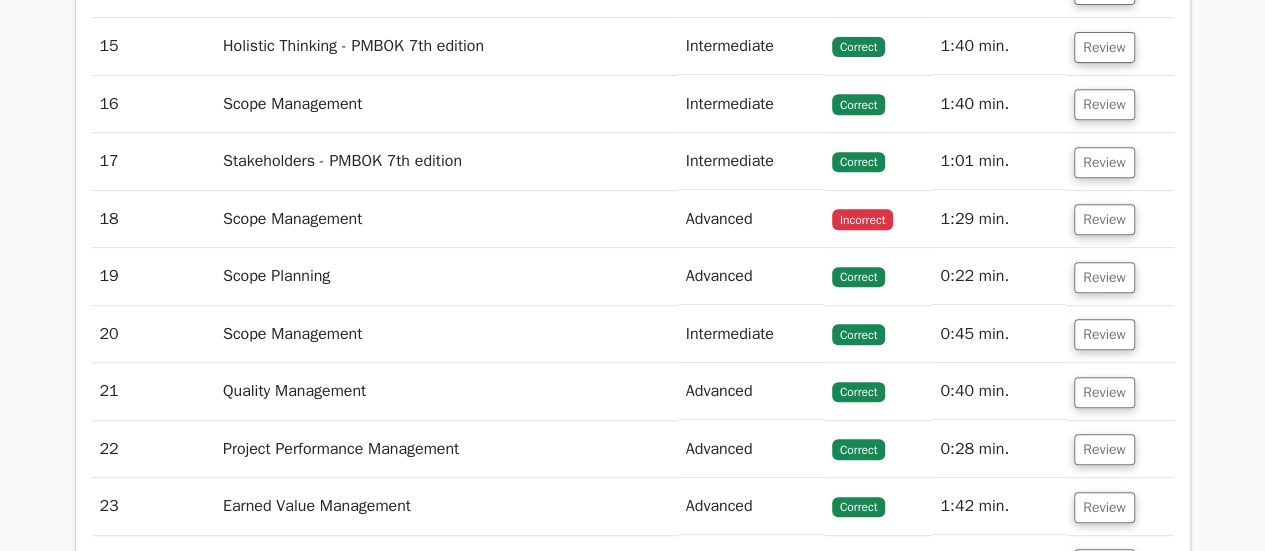 scroll, scrollTop: 11800, scrollLeft: 0, axis: vertical 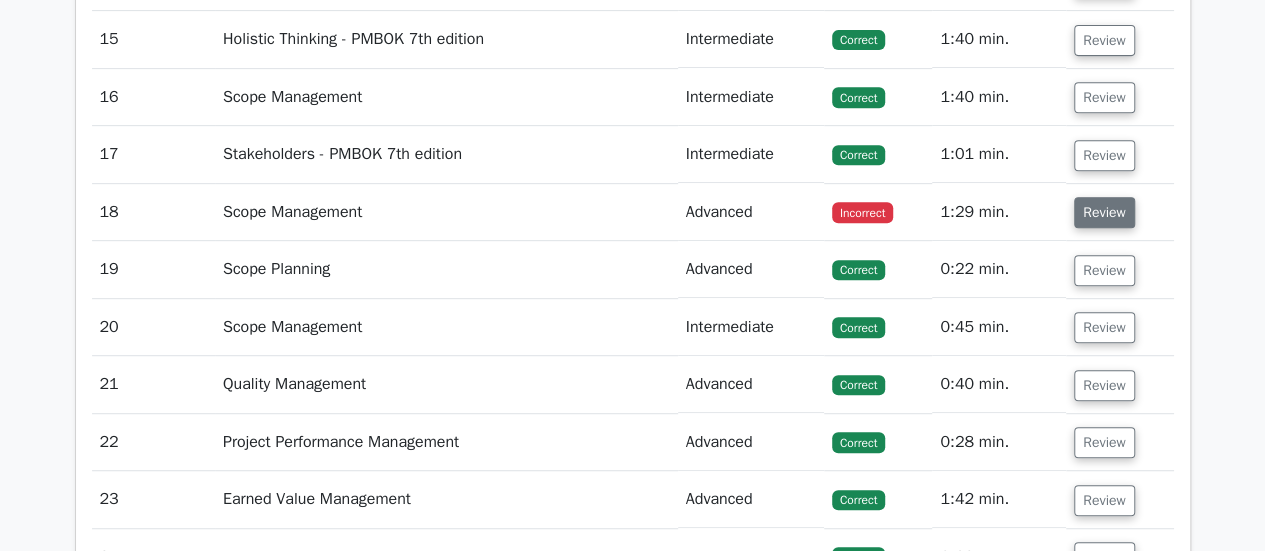 click on "Review" at bounding box center [1104, 212] 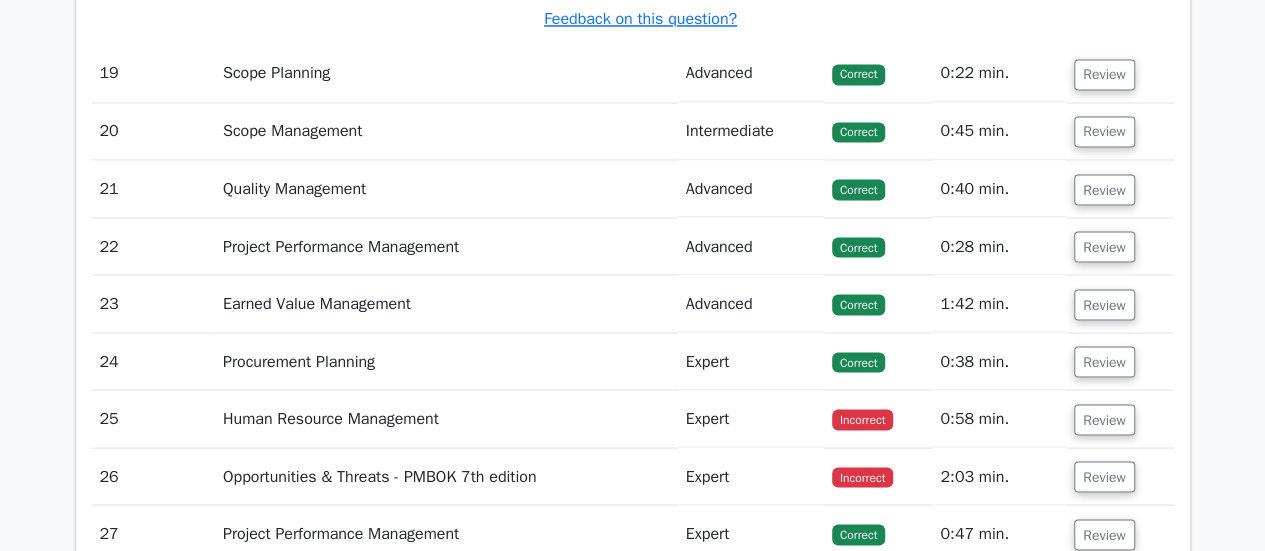 scroll, scrollTop: 13300, scrollLeft: 0, axis: vertical 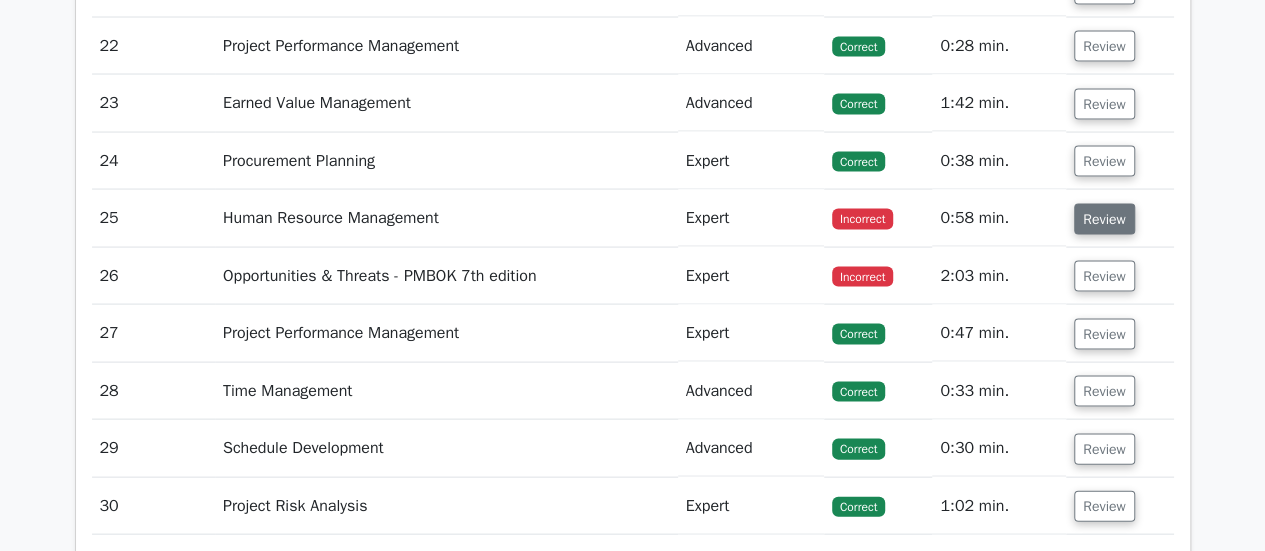 click on "Review" at bounding box center [1104, 219] 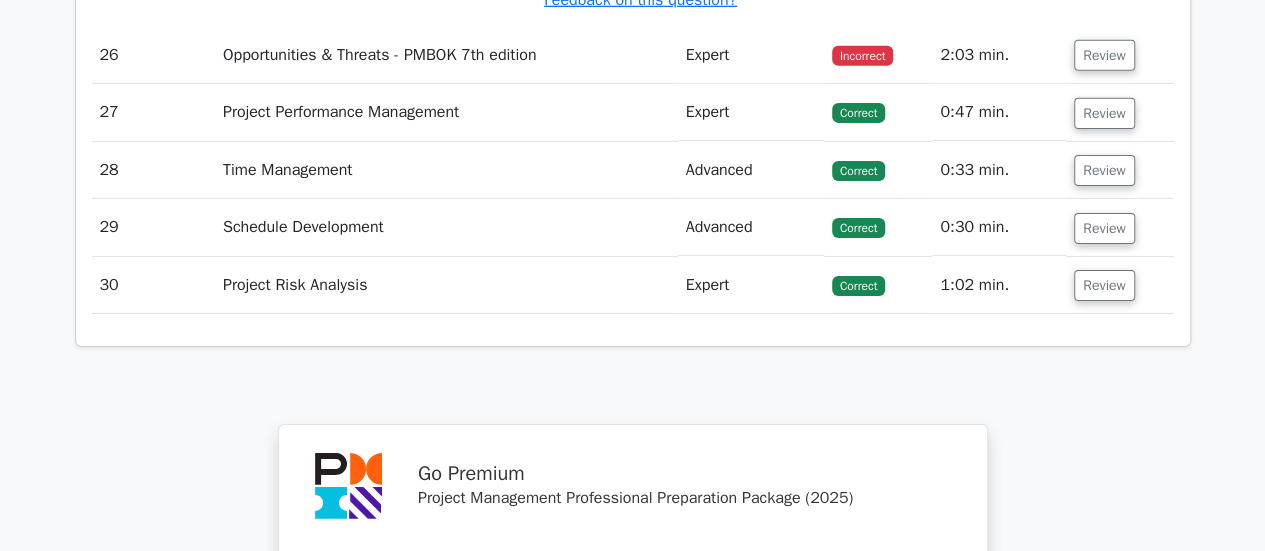 scroll, scrollTop: 14500, scrollLeft: 0, axis: vertical 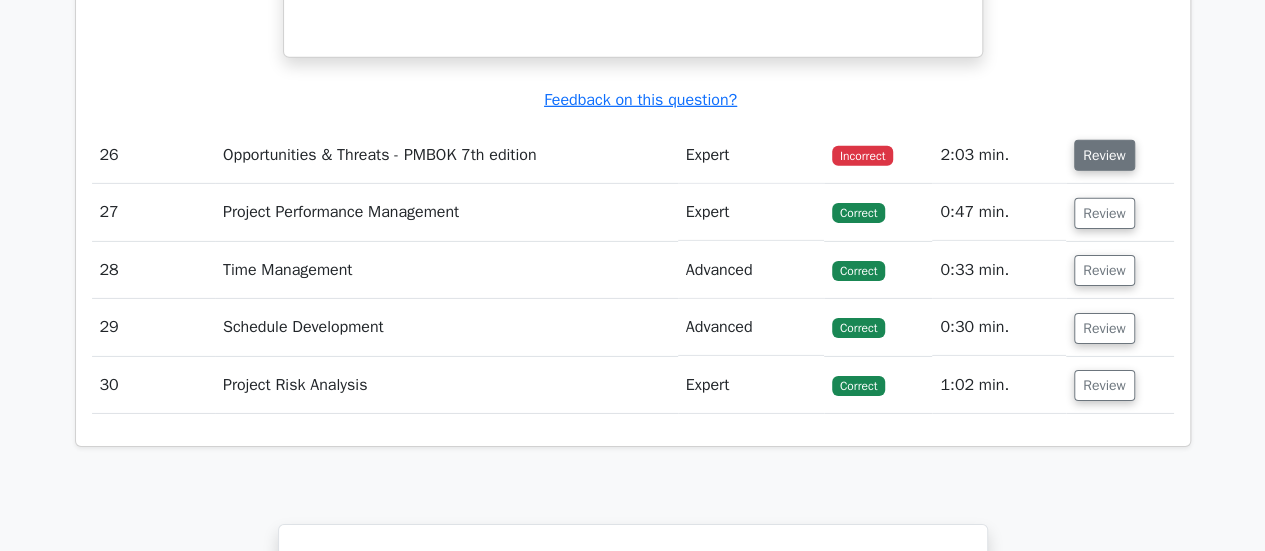 click on "Review" at bounding box center [1104, 155] 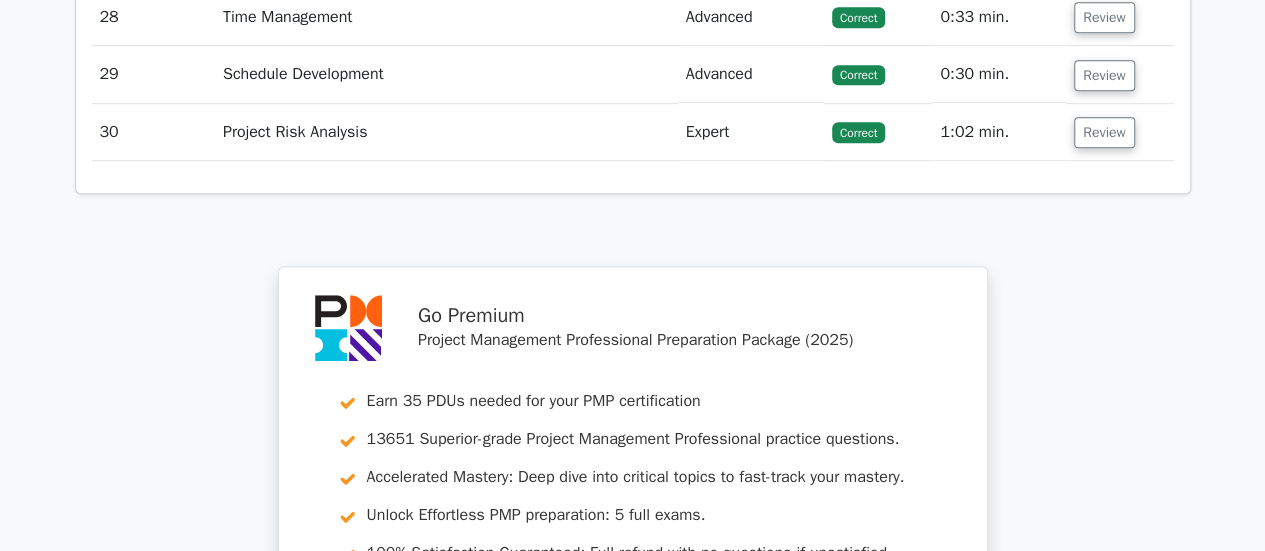 scroll, scrollTop: 16381, scrollLeft: 0, axis: vertical 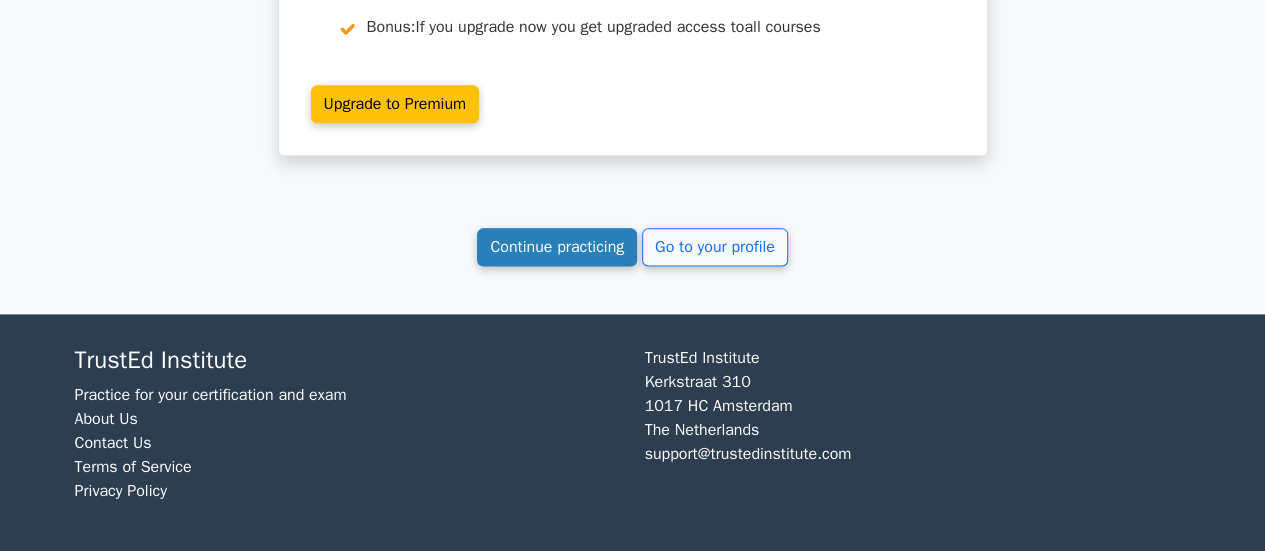 click on "Continue practicing" at bounding box center (557, 247) 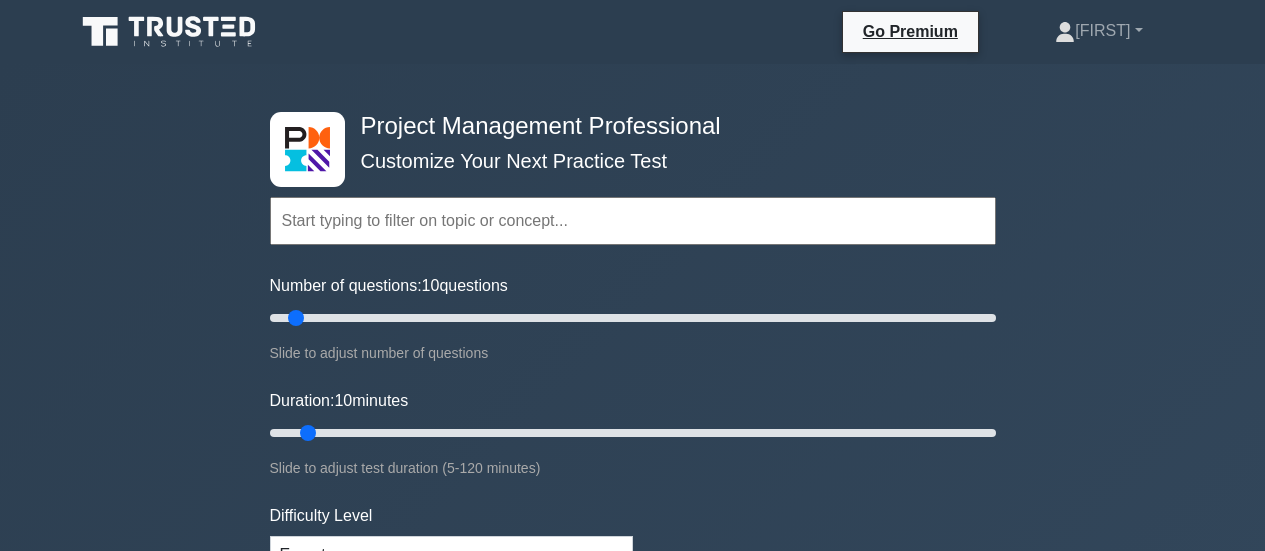 scroll, scrollTop: 0, scrollLeft: 0, axis: both 